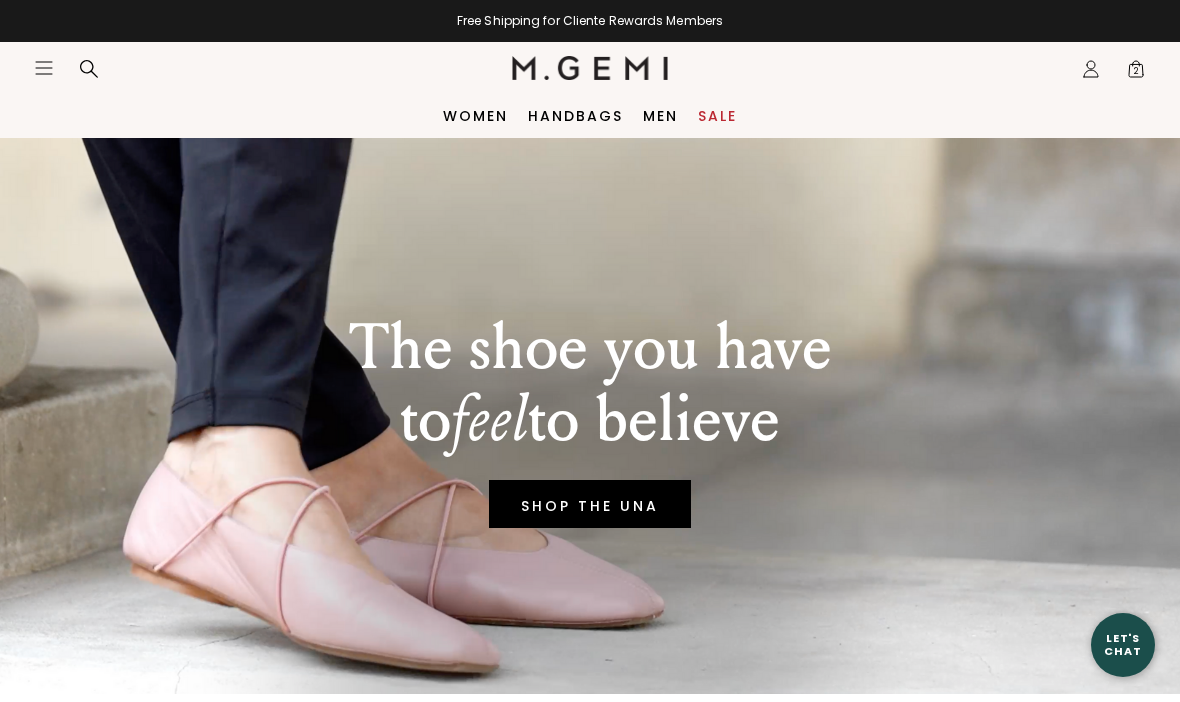 scroll, scrollTop: 0, scrollLeft: 0, axis: both 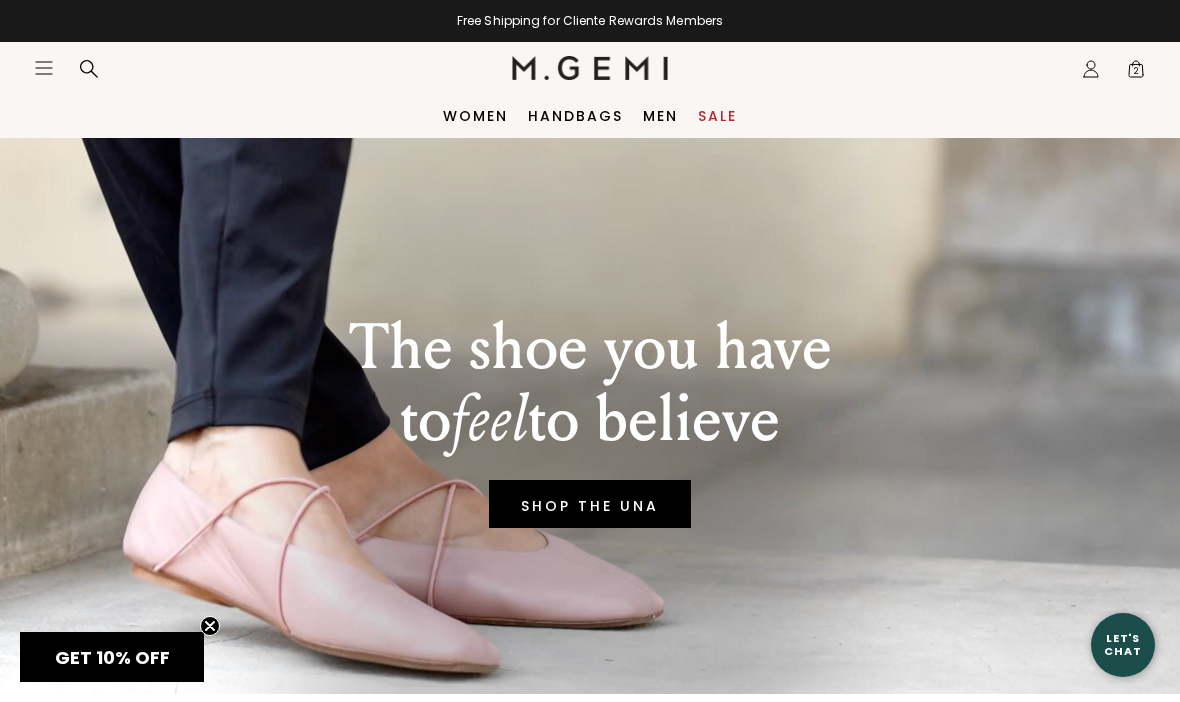 click on "Women" at bounding box center (475, 116) 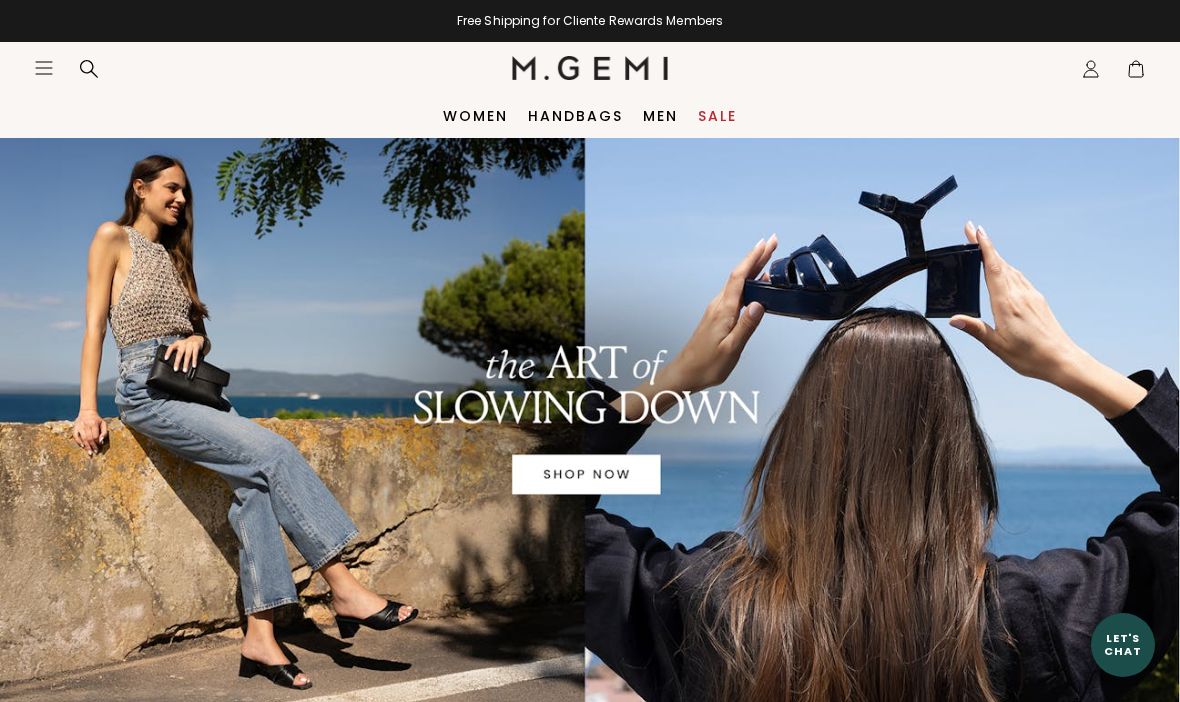 scroll, scrollTop: 0, scrollLeft: 0, axis: both 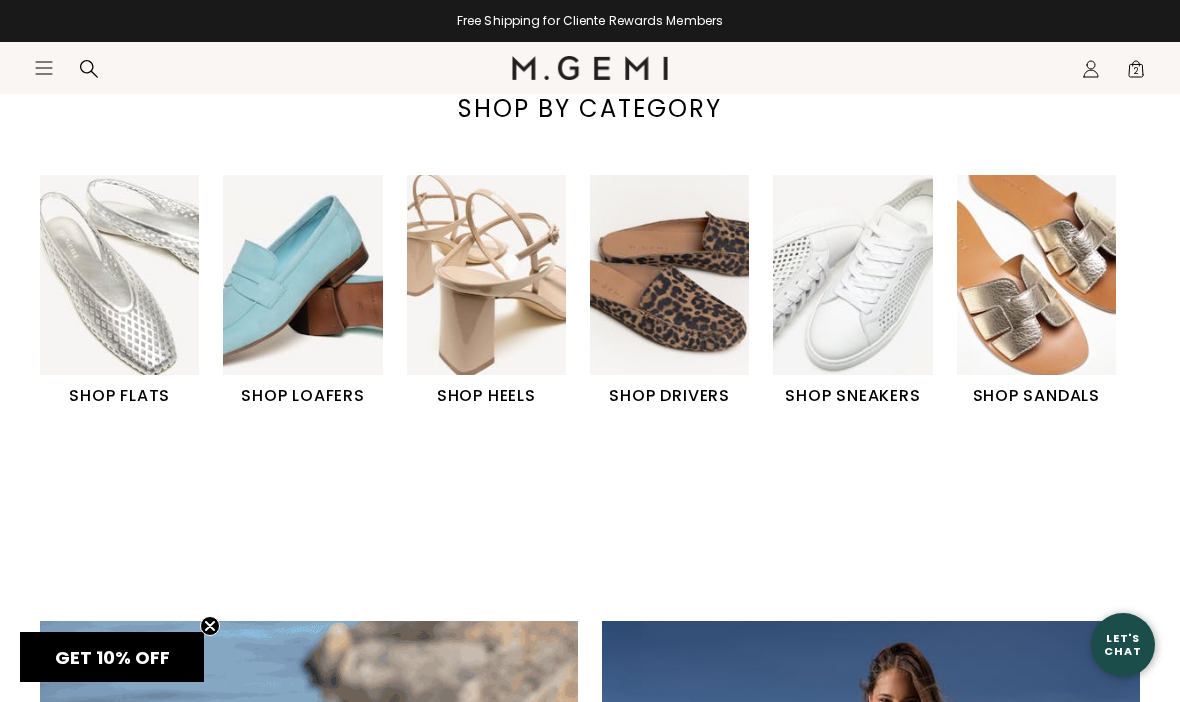 click at bounding box center (852, 274) 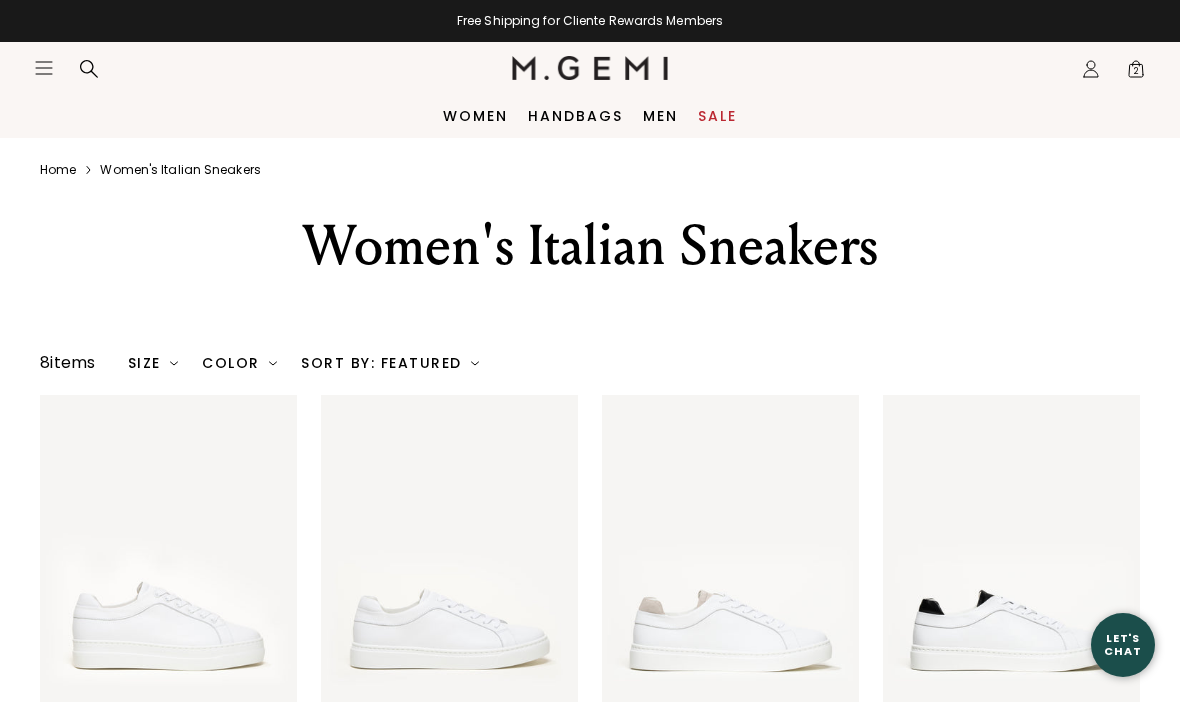 scroll, scrollTop: 0, scrollLeft: 0, axis: both 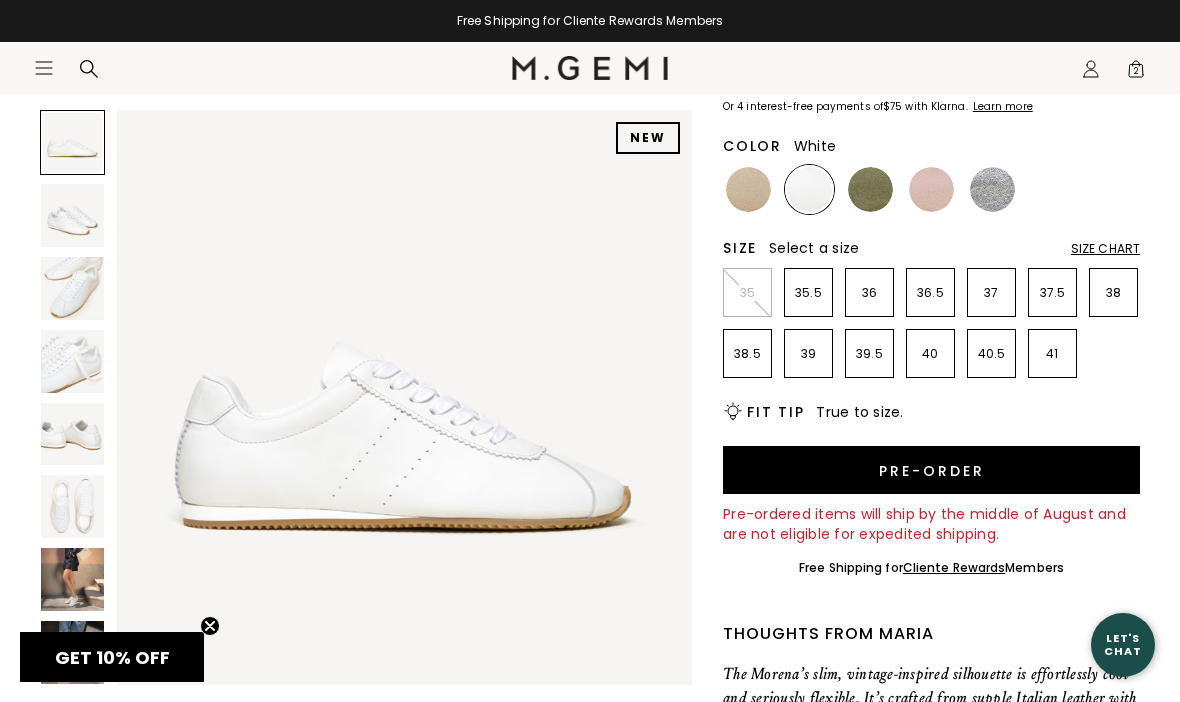 click at bounding box center [72, 652] 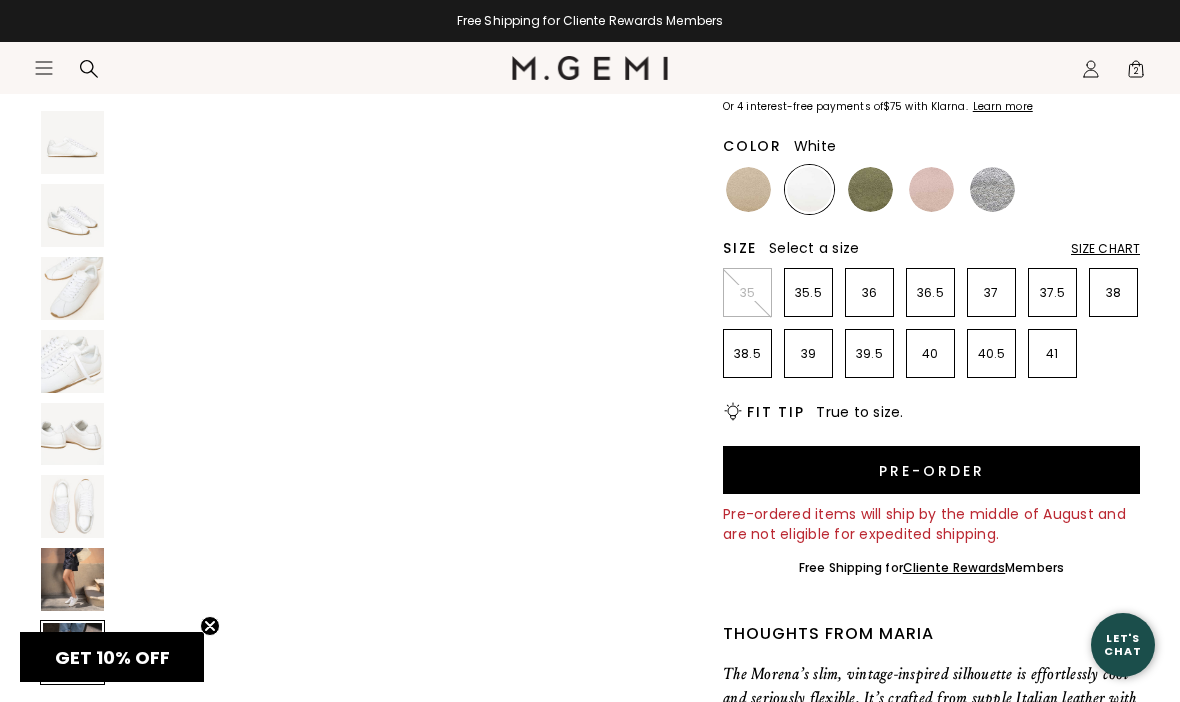 scroll, scrollTop: 4166, scrollLeft: 0, axis: vertical 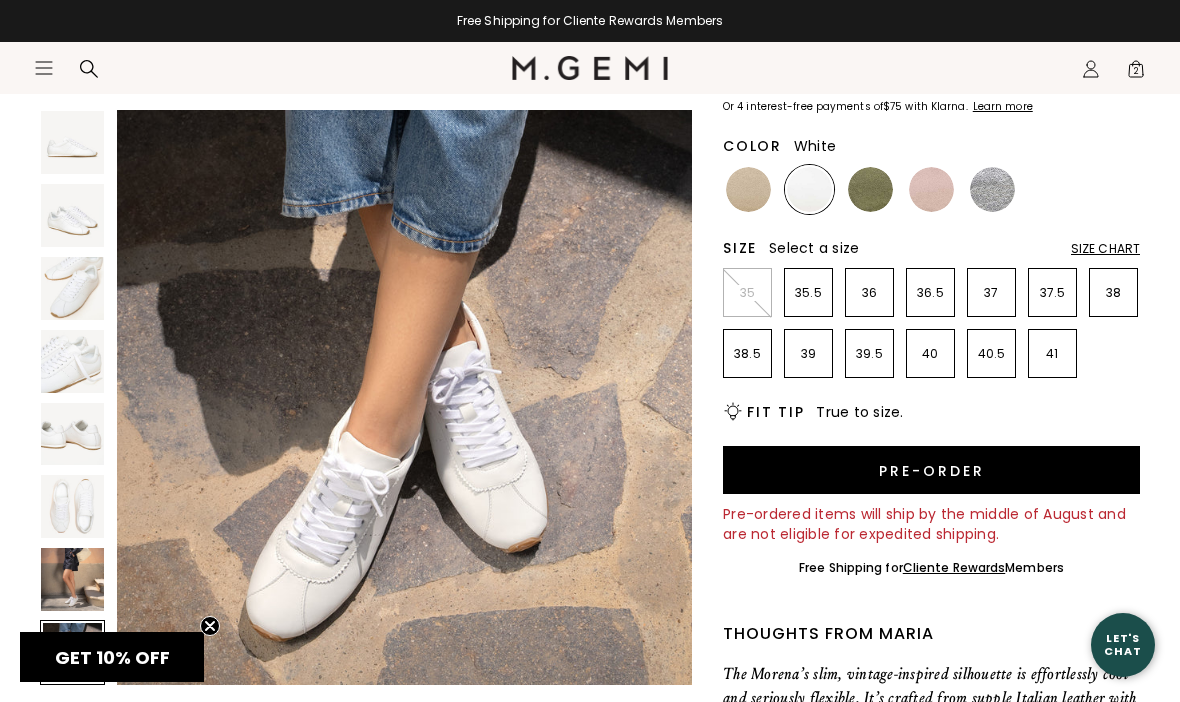 click at bounding box center [72, 579] 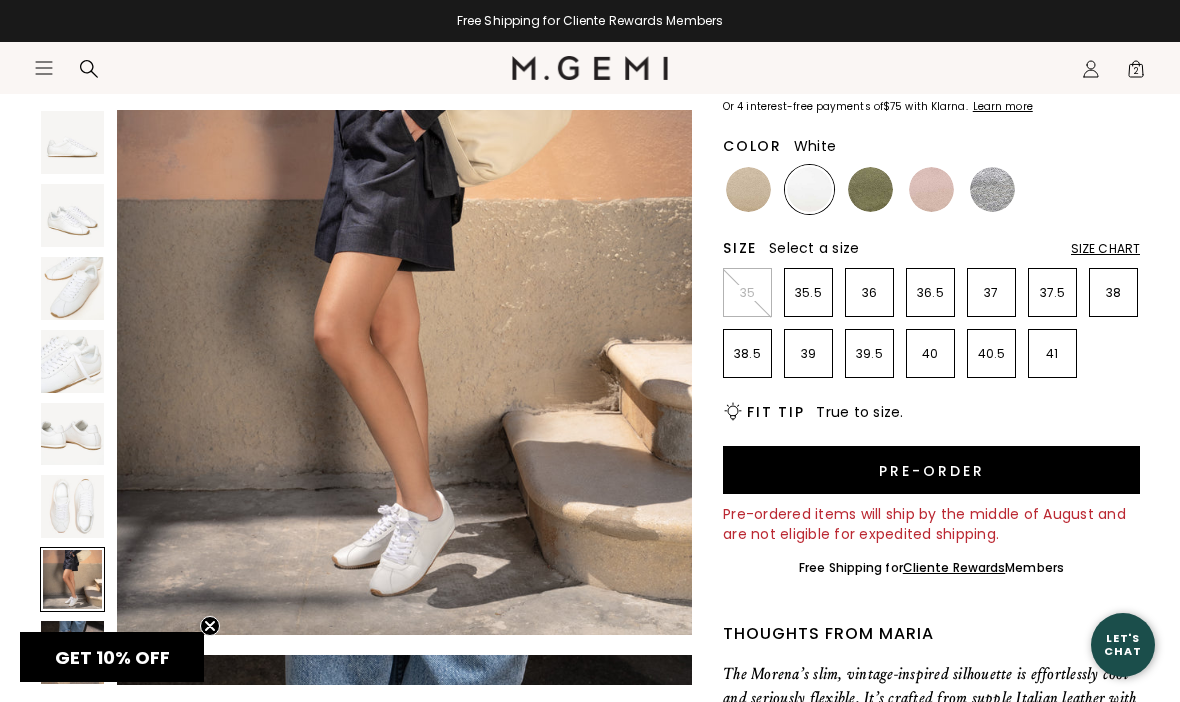 scroll, scrollTop: 3571, scrollLeft: 0, axis: vertical 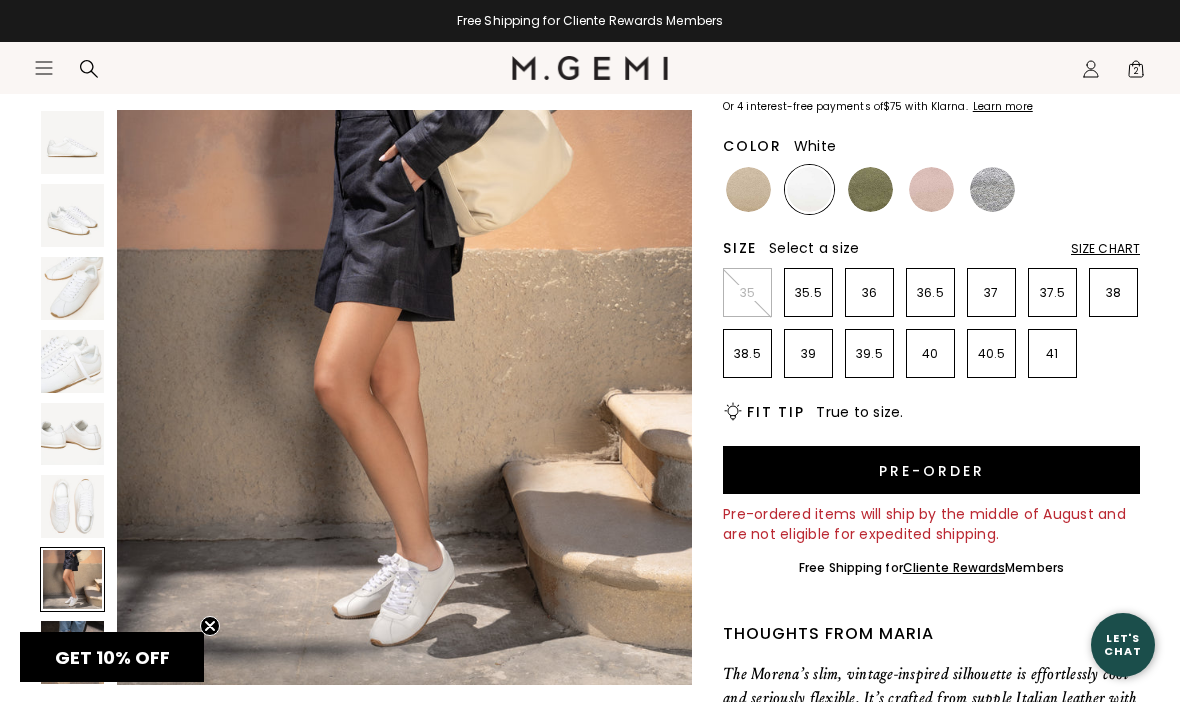 click at bounding box center [72, 652] 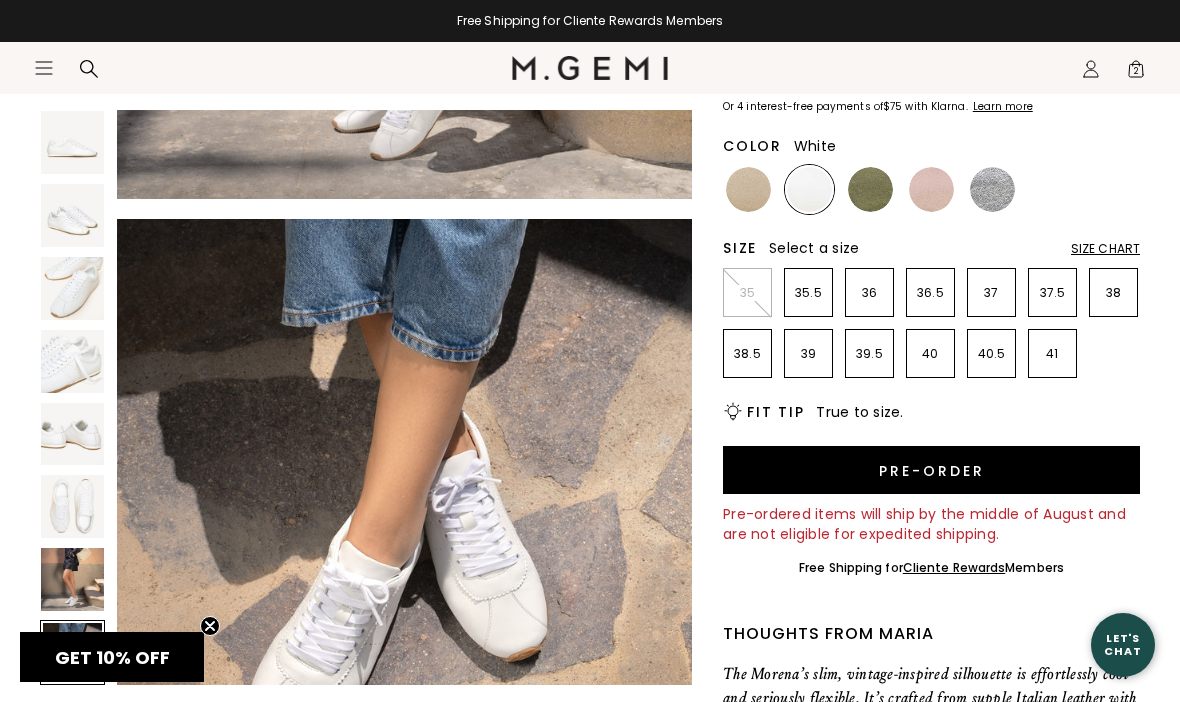 scroll, scrollTop: 4166, scrollLeft: 0, axis: vertical 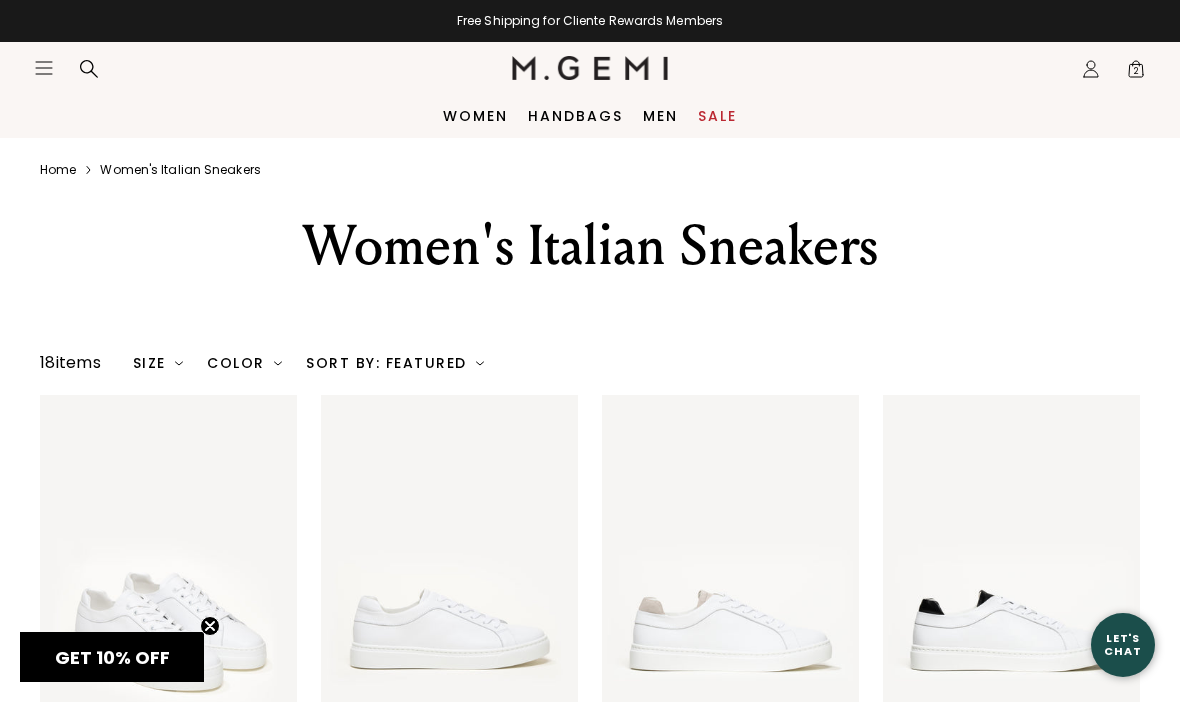 click on "2" at bounding box center [1136, 73] 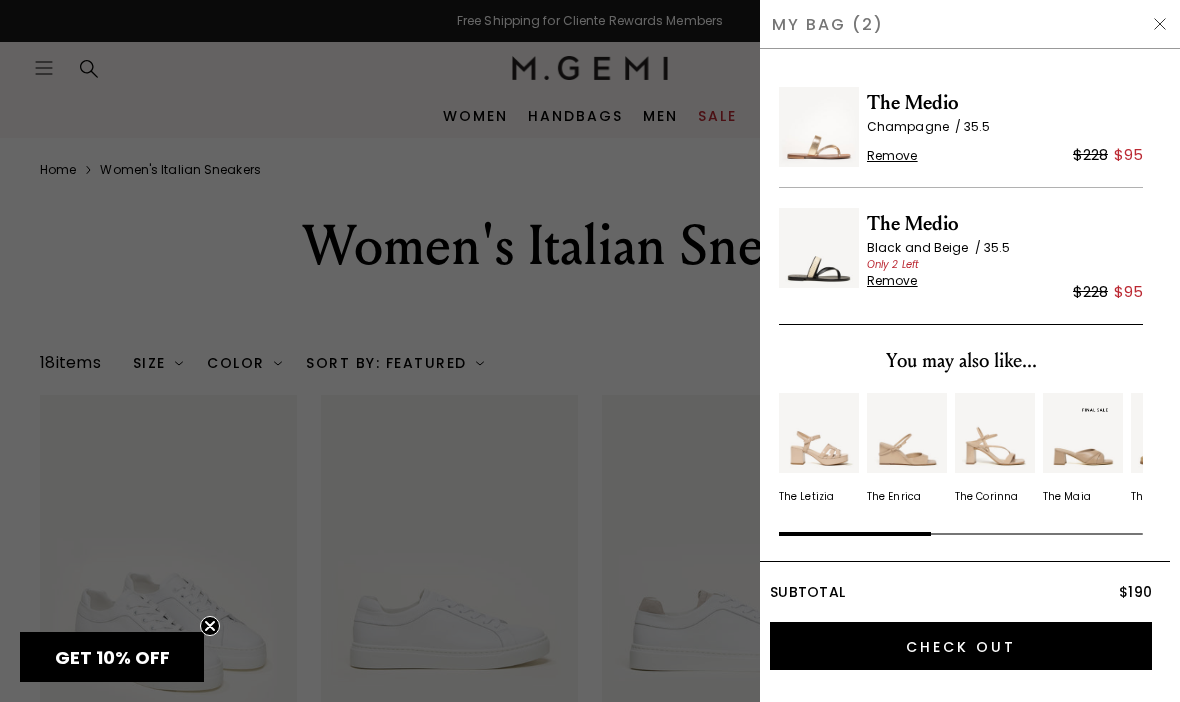scroll, scrollTop: 0, scrollLeft: 0, axis: both 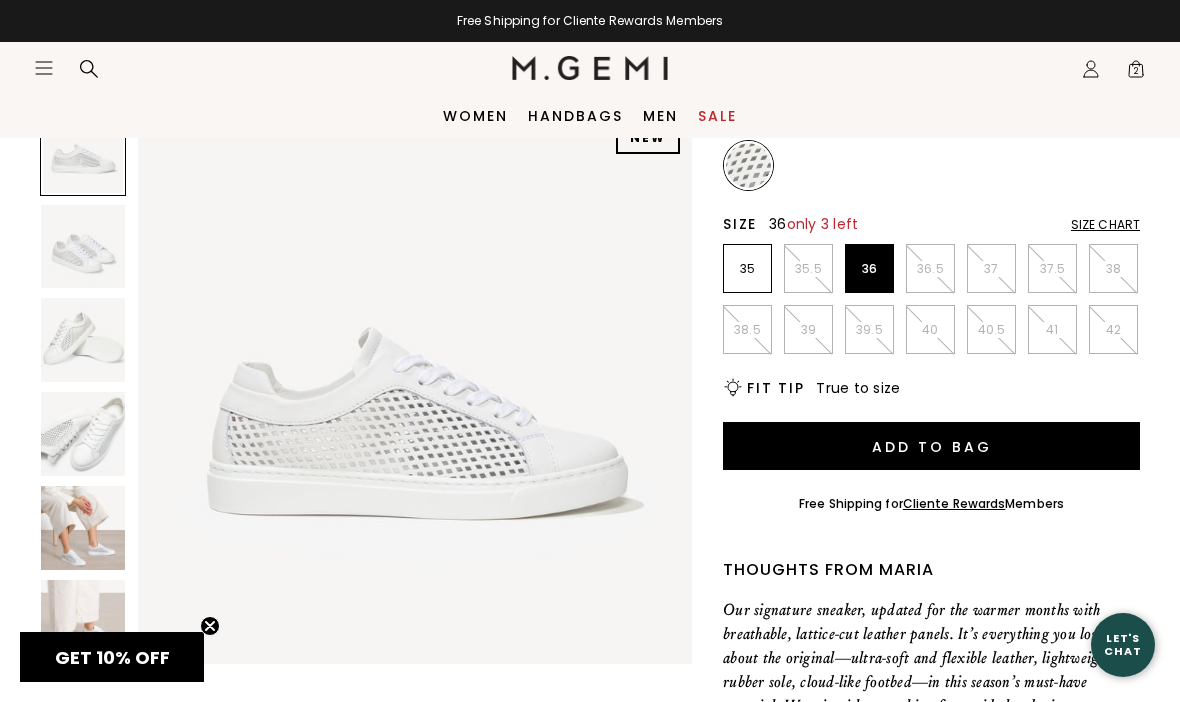 click on "36" at bounding box center (869, 269) 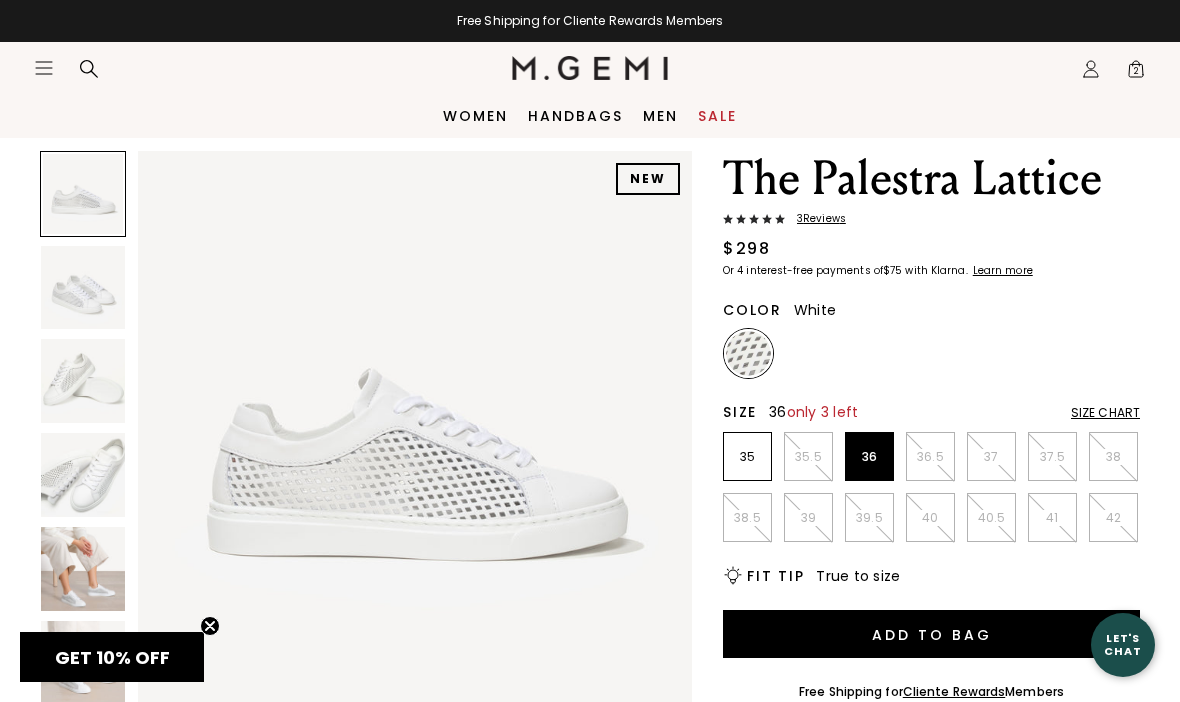 scroll, scrollTop: 58, scrollLeft: 0, axis: vertical 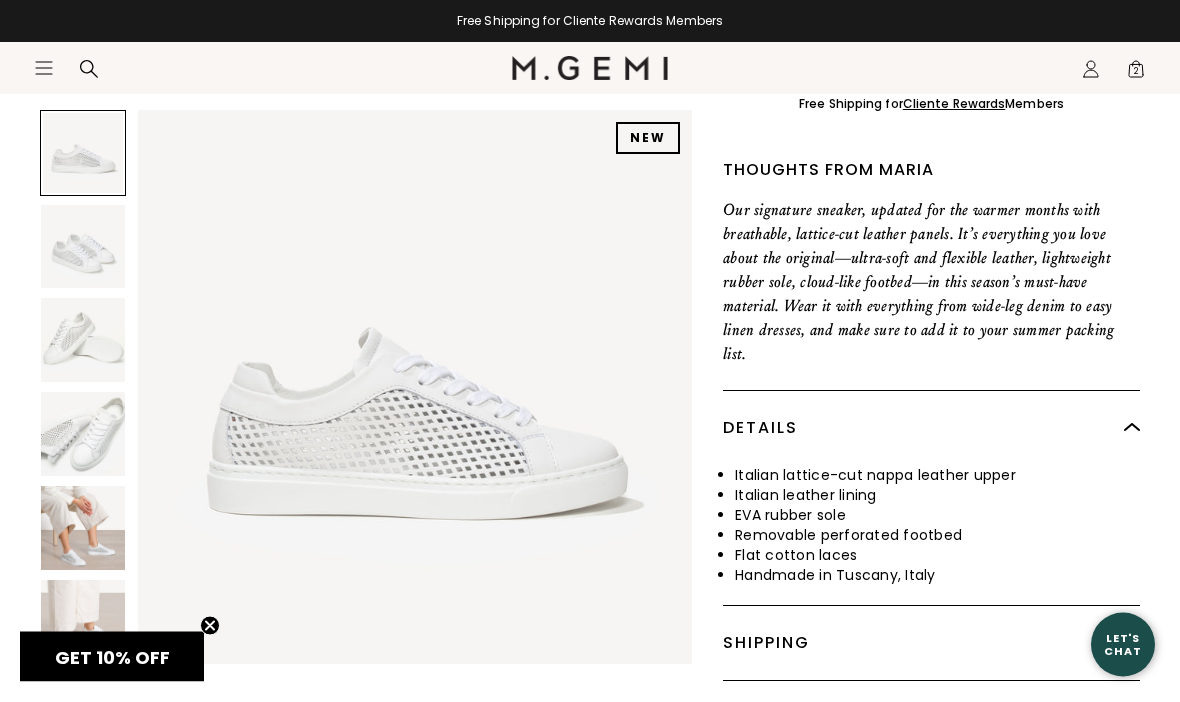 click at bounding box center [83, 622] 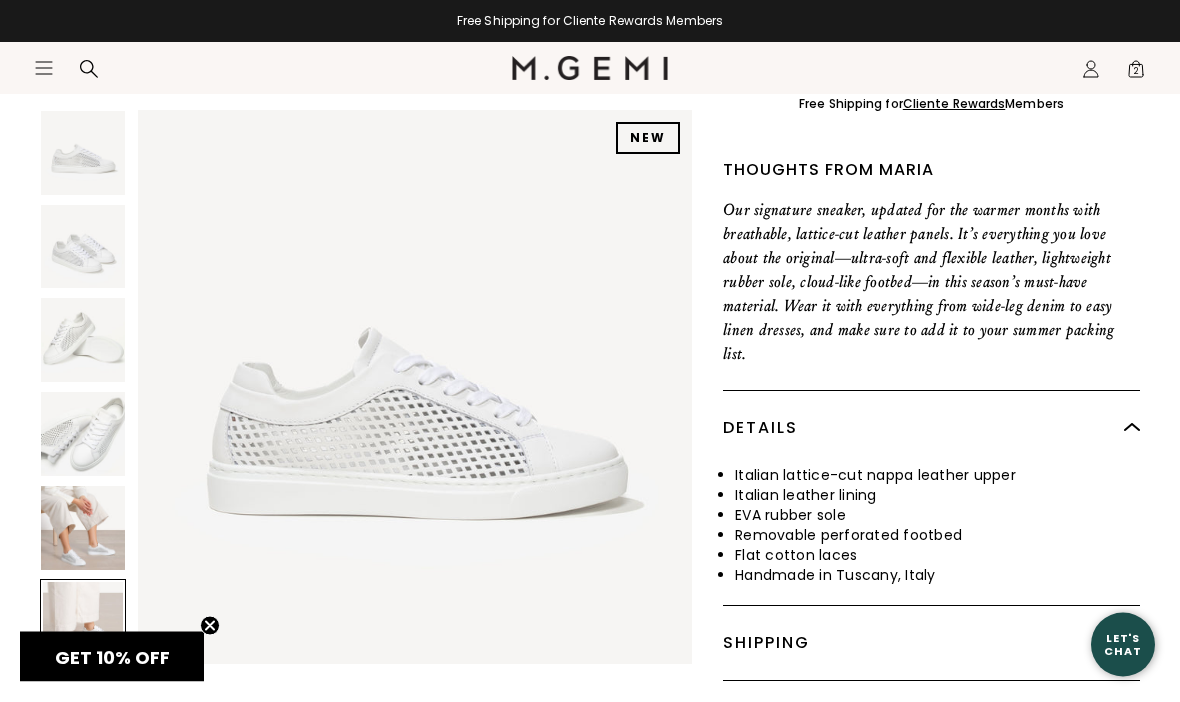 scroll, scrollTop: 647, scrollLeft: 0, axis: vertical 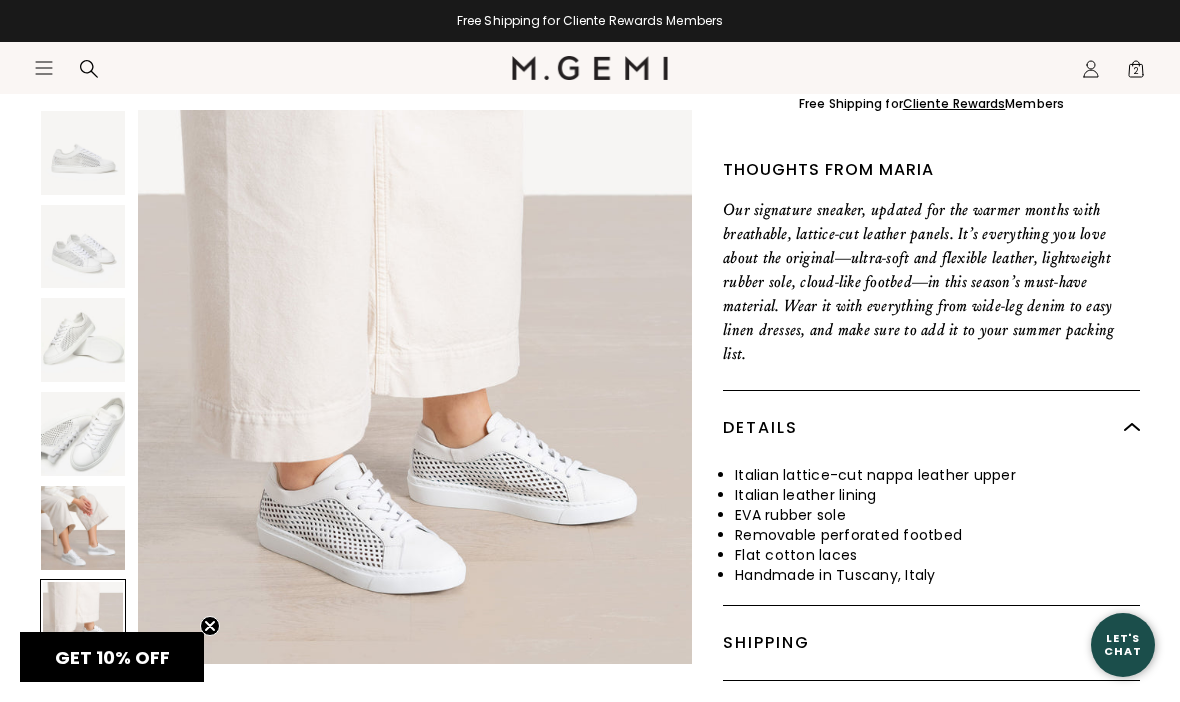 click at bounding box center [83, 528] 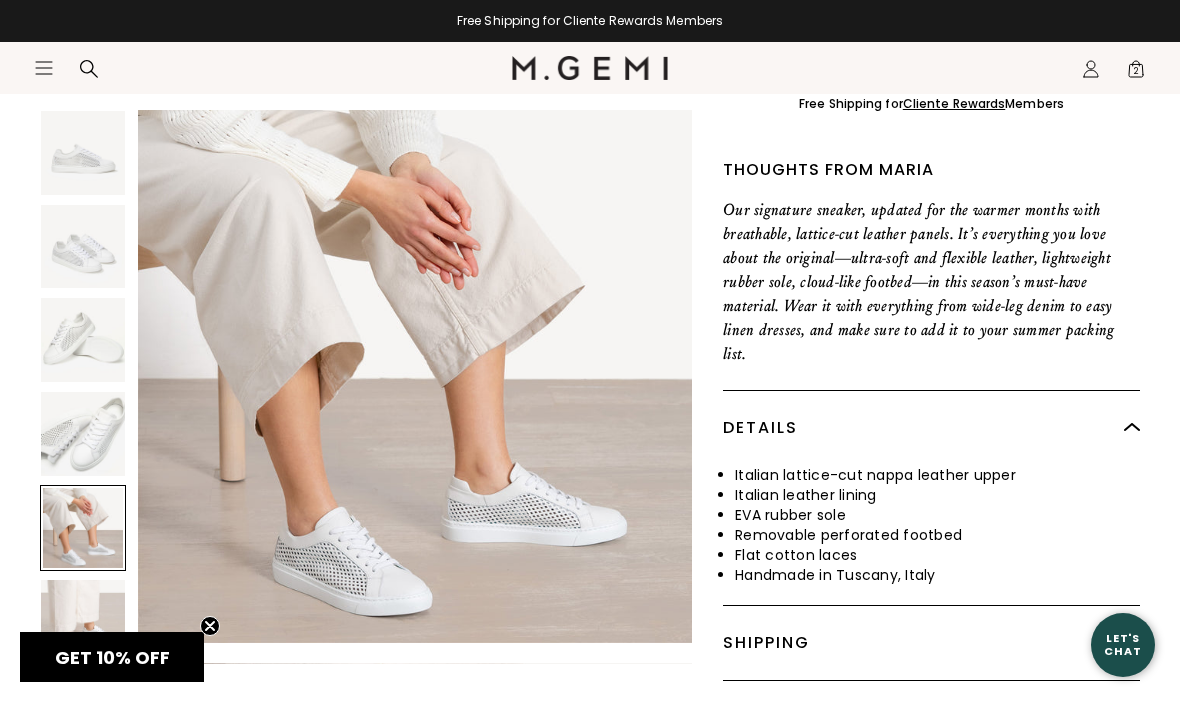 scroll, scrollTop: 2297, scrollLeft: 0, axis: vertical 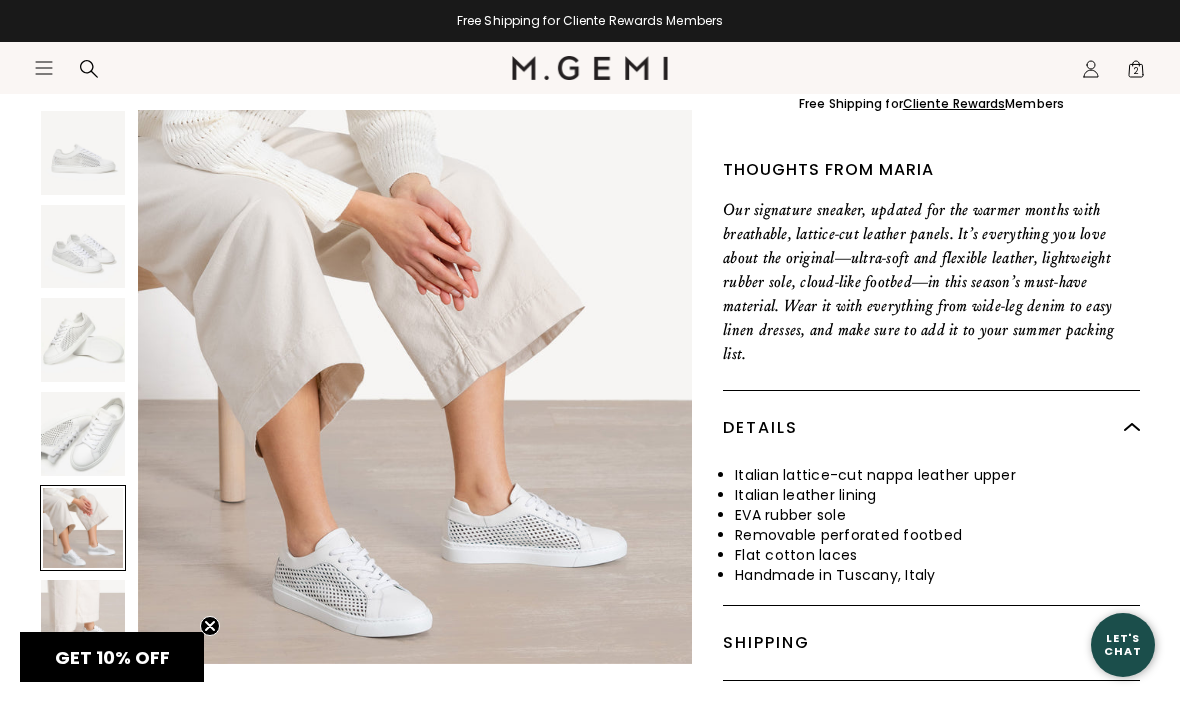 click at bounding box center [83, 528] 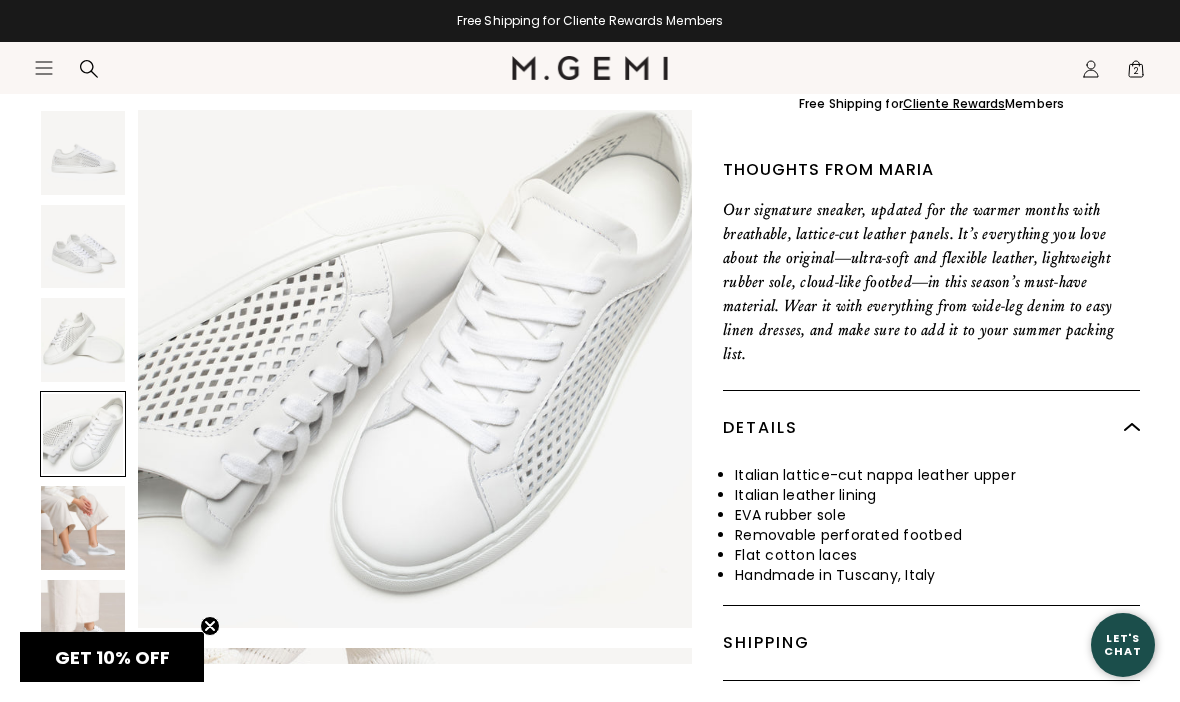 scroll, scrollTop: 1723, scrollLeft: 0, axis: vertical 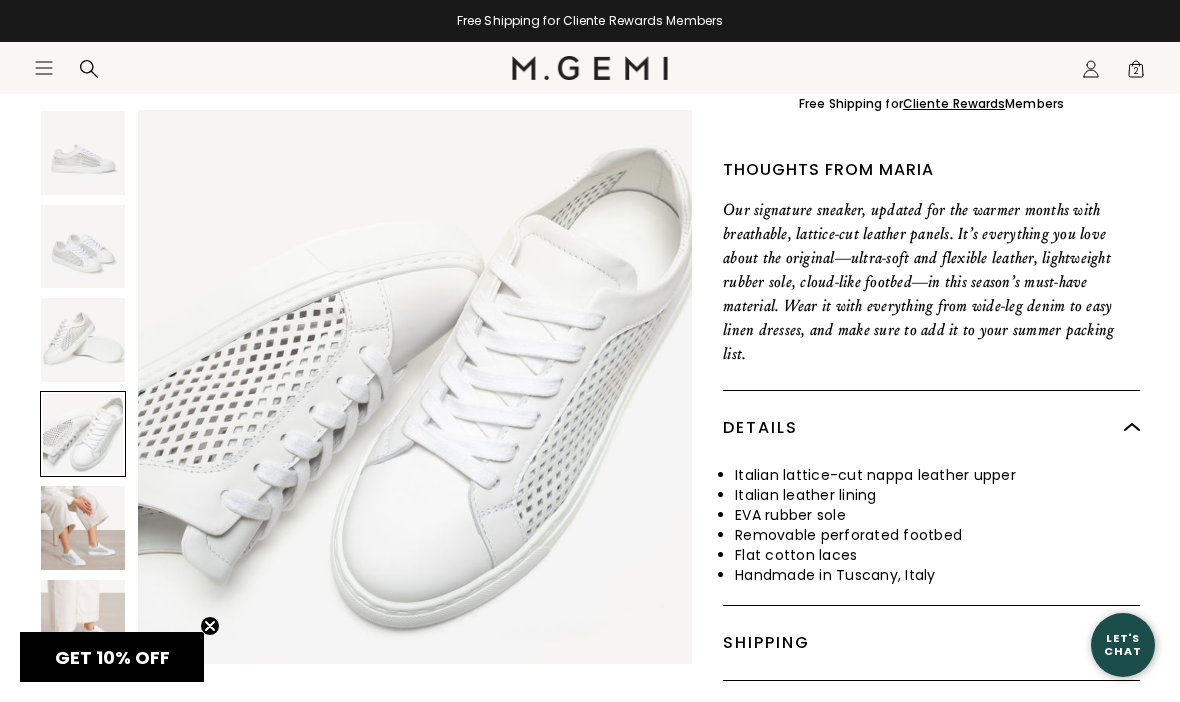 click at bounding box center [83, 340] 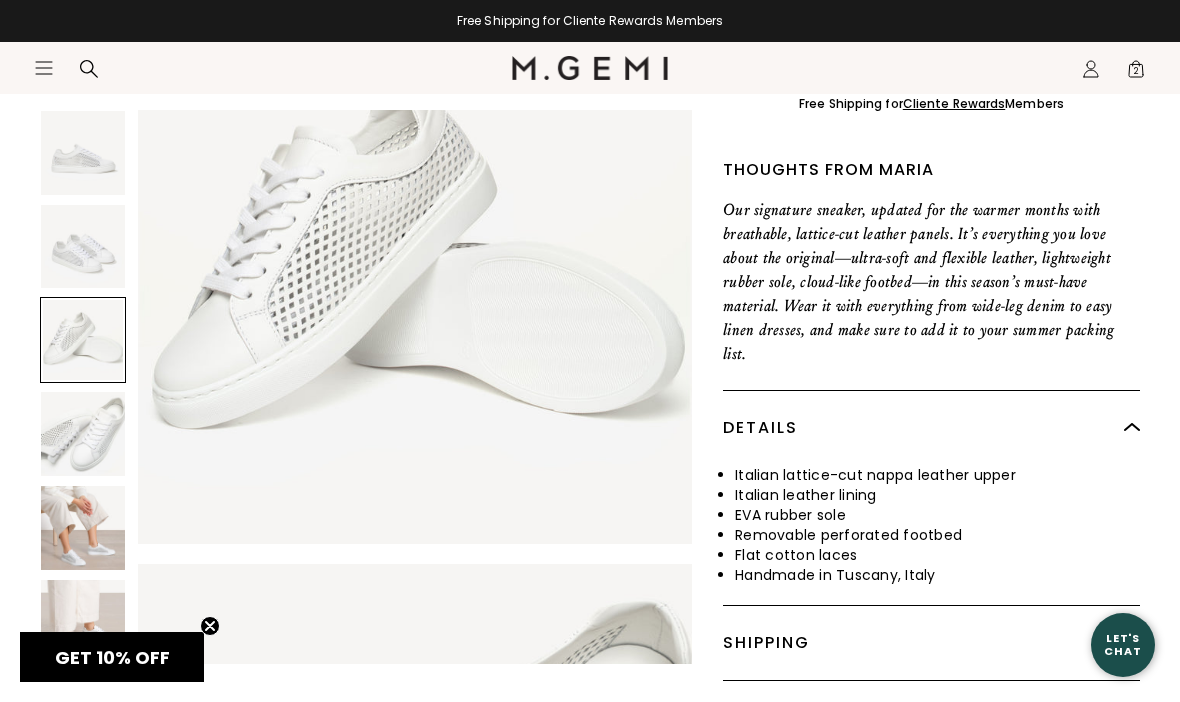 scroll, scrollTop: 1149, scrollLeft: 0, axis: vertical 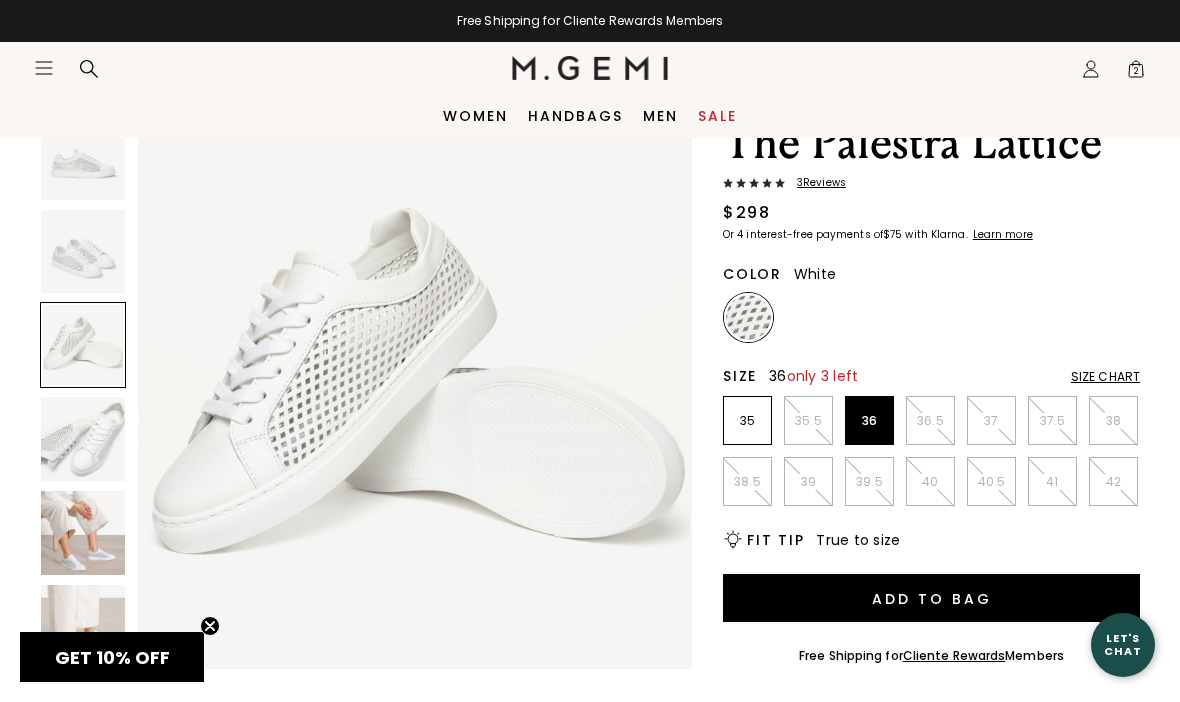 click on "Add to Bag" at bounding box center (931, 598) 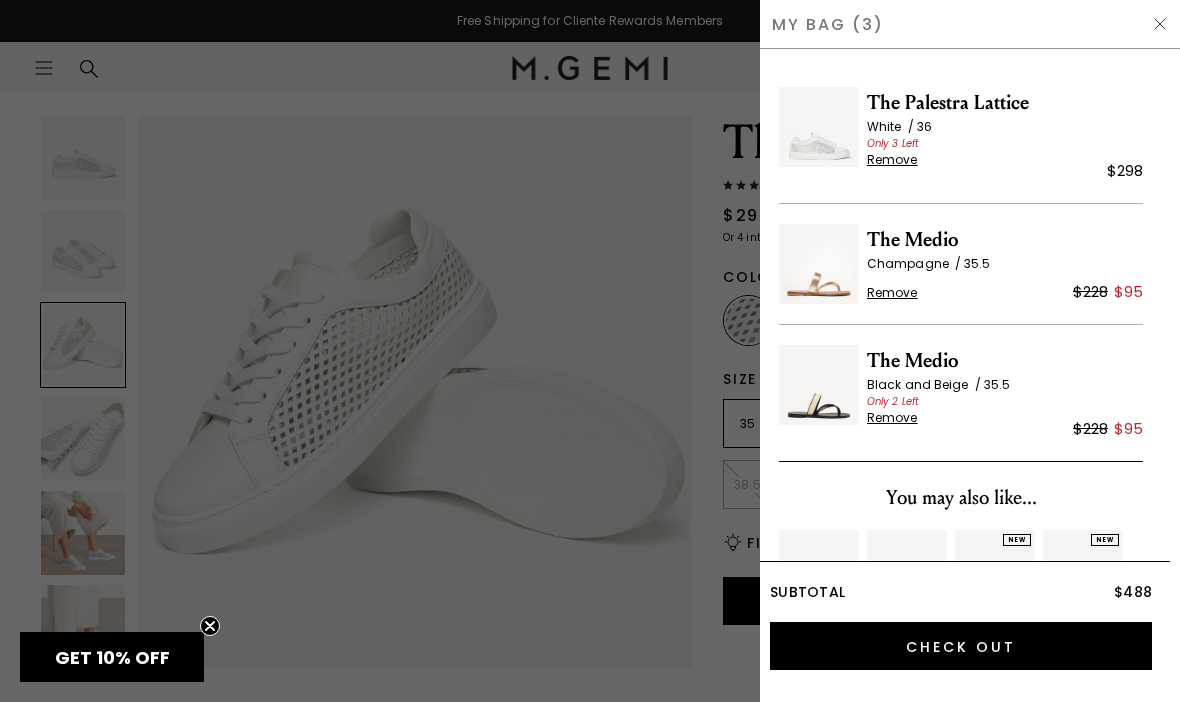 scroll, scrollTop: 0, scrollLeft: 0, axis: both 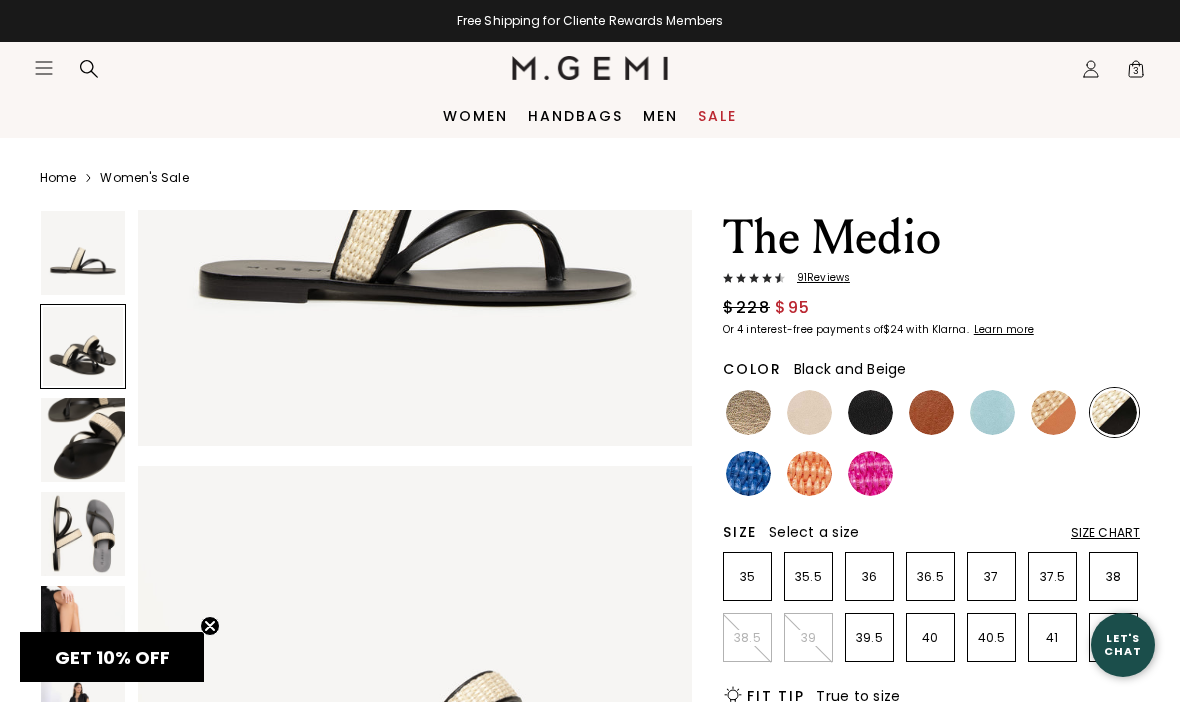 click on "3" at bounding box center [1136, 73] 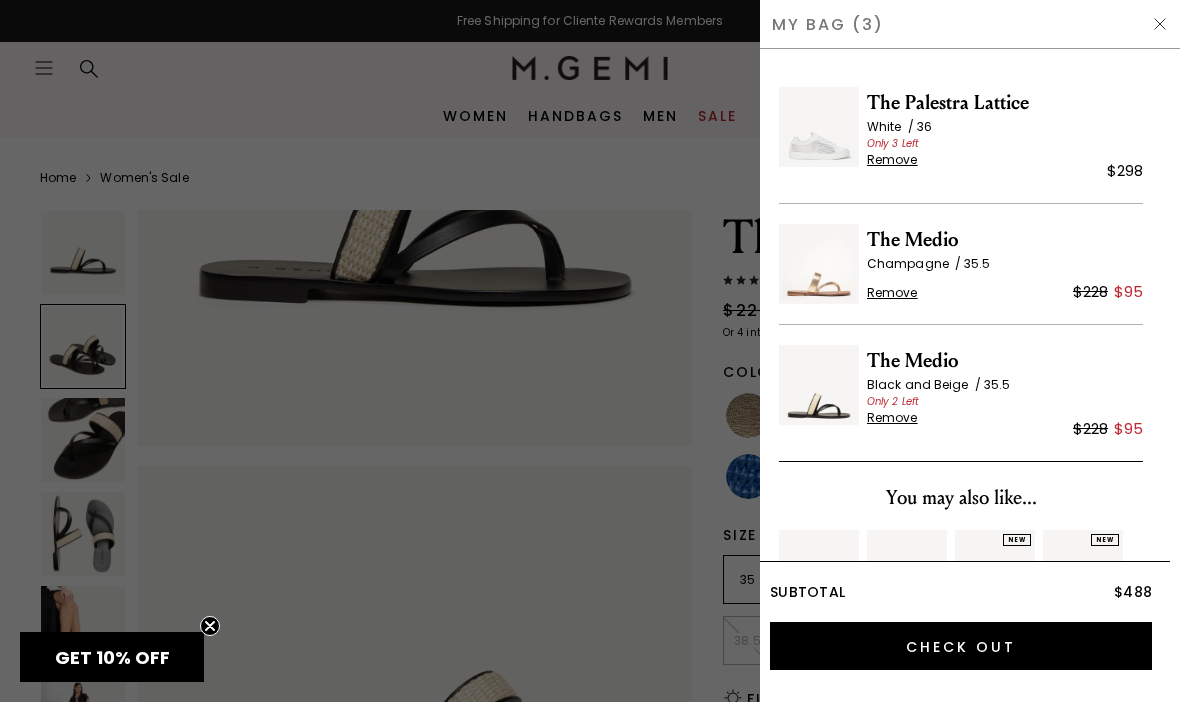 scroll, scrollTop: 0, scrollLeft: 0, axis: both 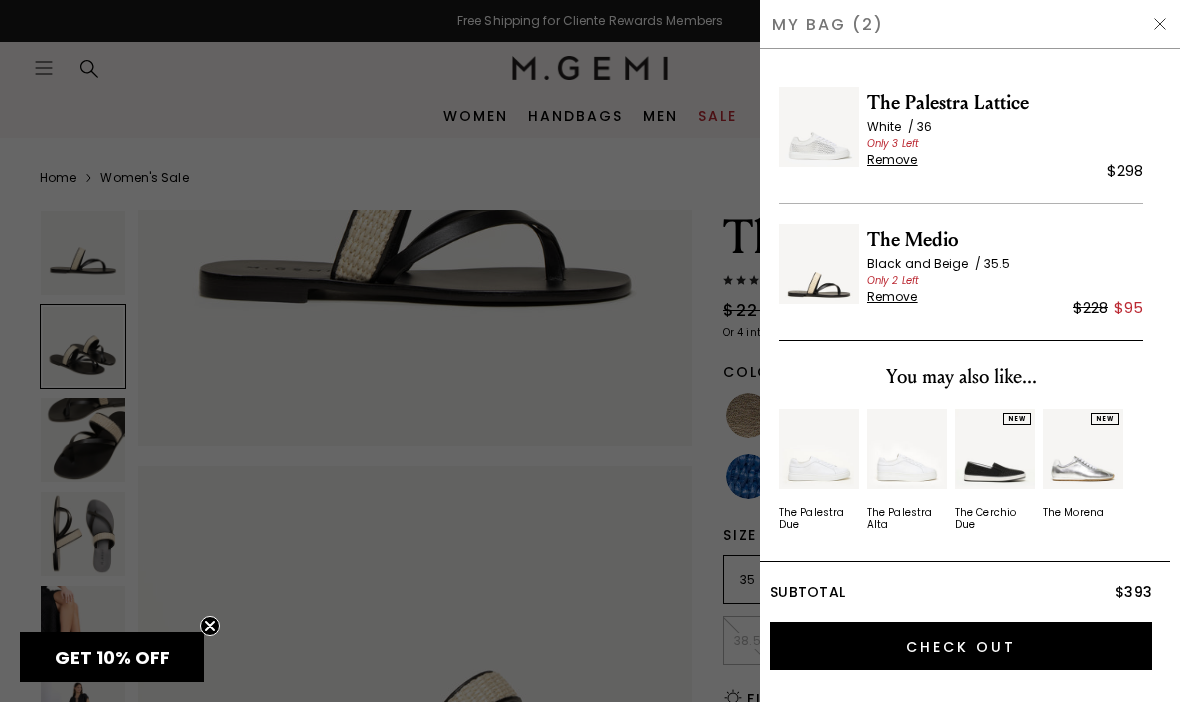 click on "Remove" at bounding box center [892, 297] 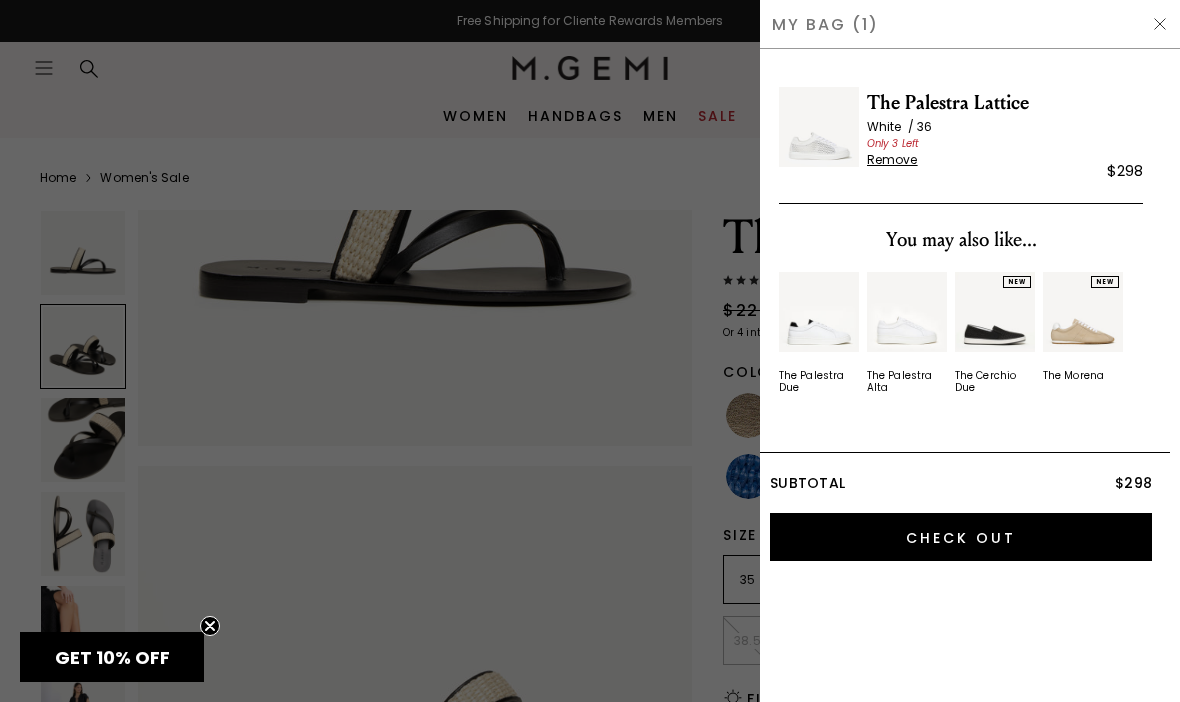 scroll, scrollTop: 0, scrollLeft: 0, axis: both 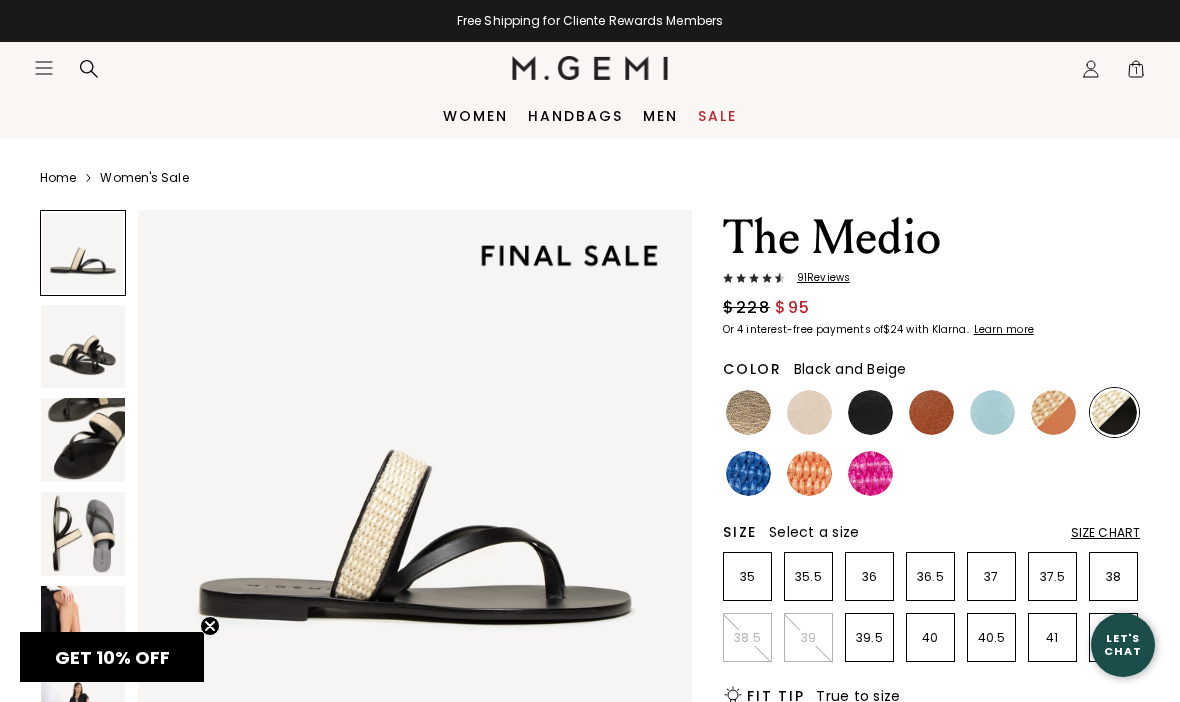 click on "Sale" at bounding box center [717, 116] 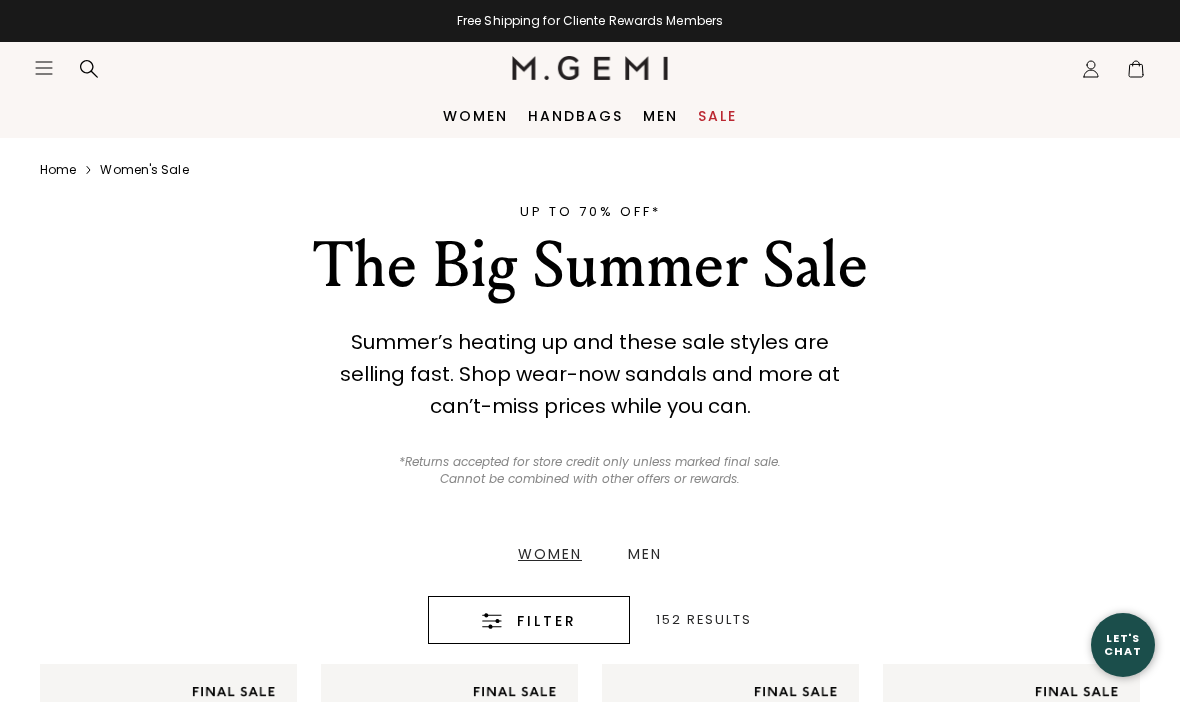 scroll, scrollTop: 0, scrollLeft: 0, axis: both 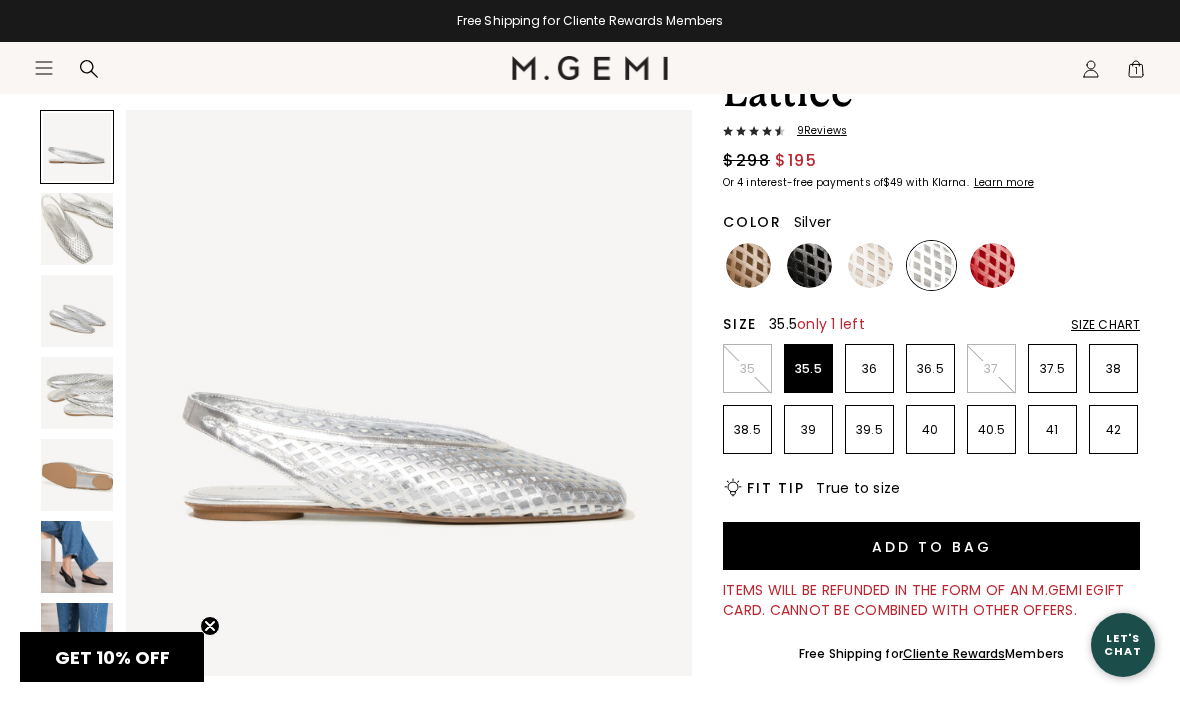 click on "35.5" at bounding box center [808, 369] 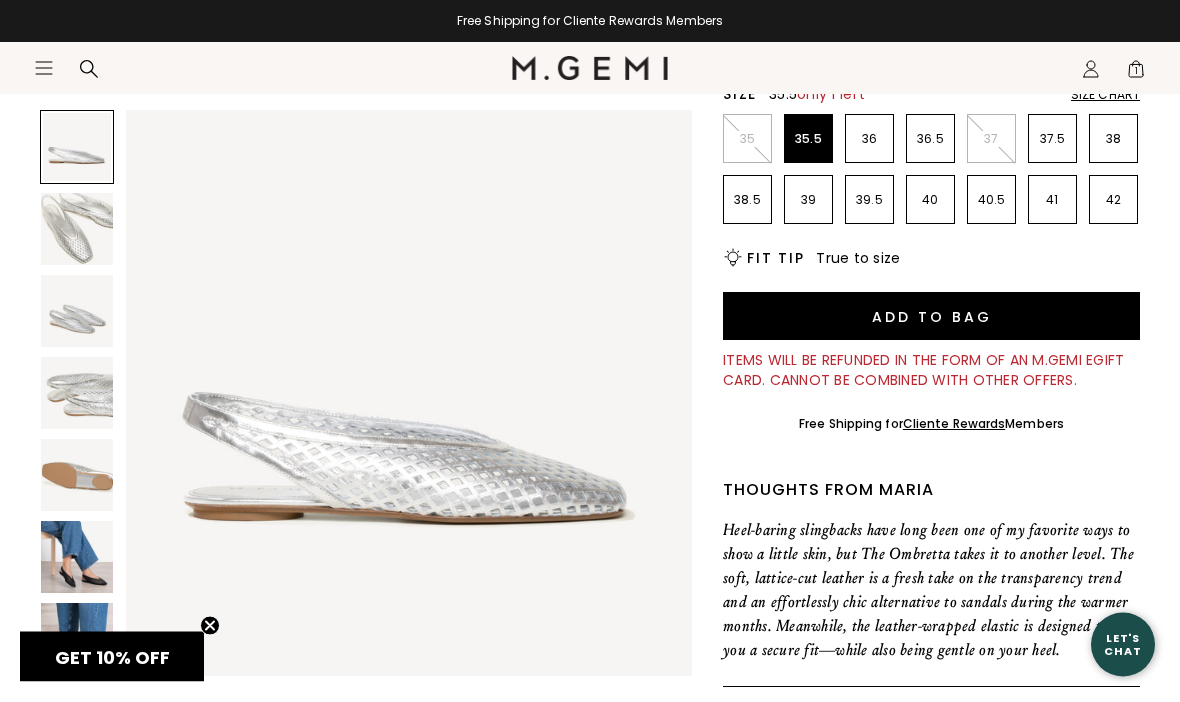 scroll, scrollTop: 433, scrollLeft: 0, axis: vertical 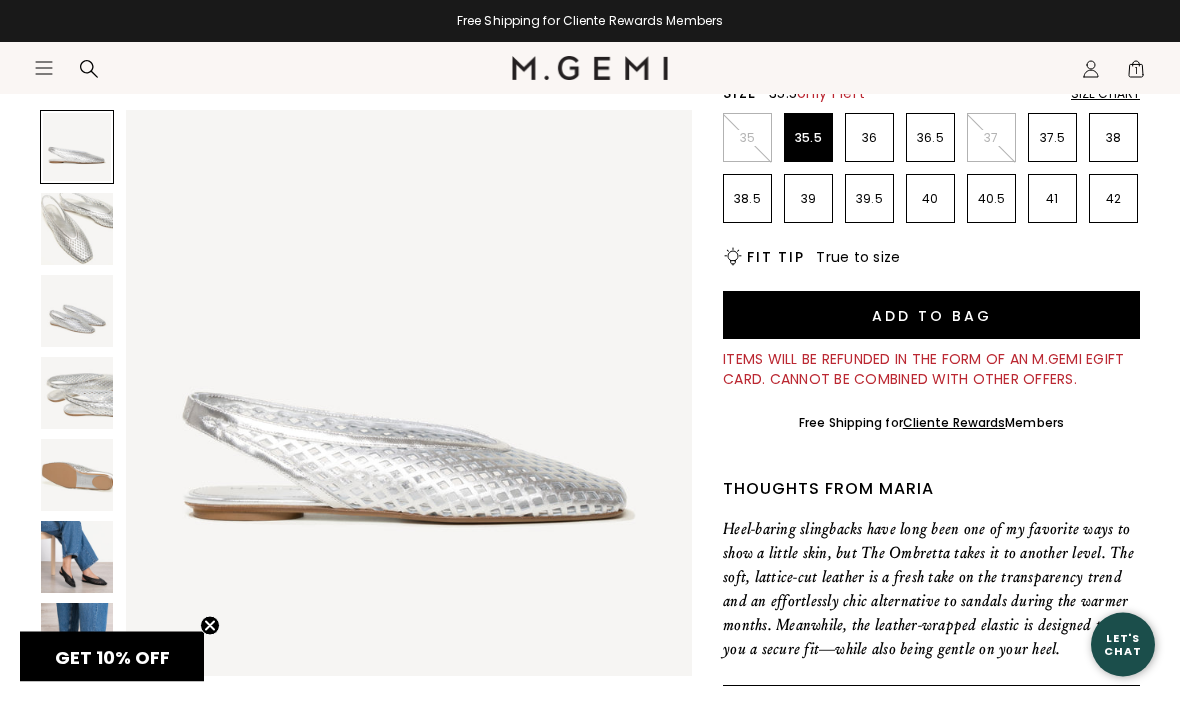 click at bounding box center (77, 639) 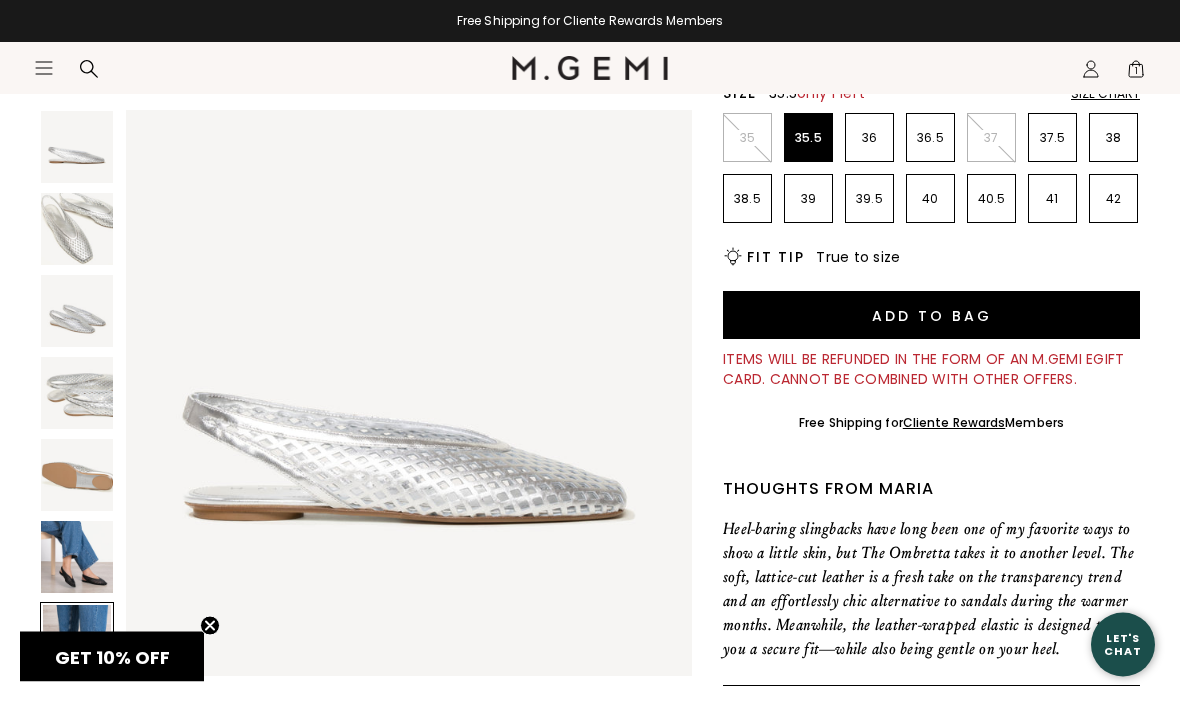 scroll, scrollTop: 434, scrollLeft: 0, axis: vertical 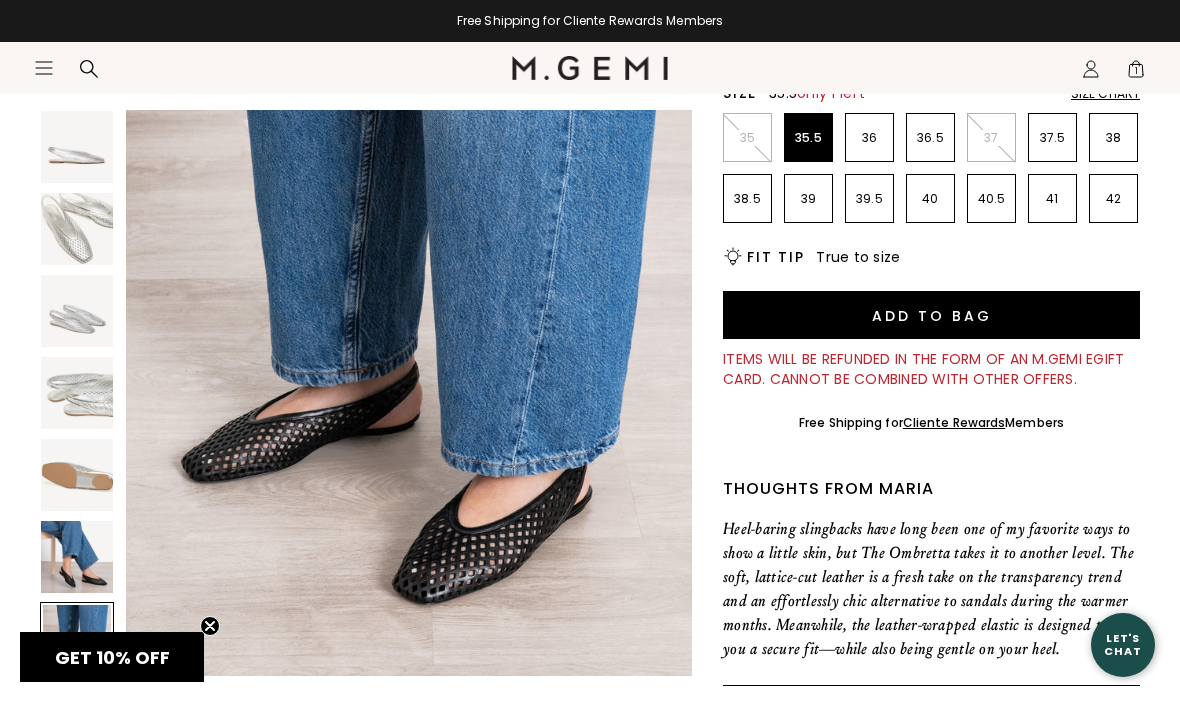 click at bounding box center (77, 557) 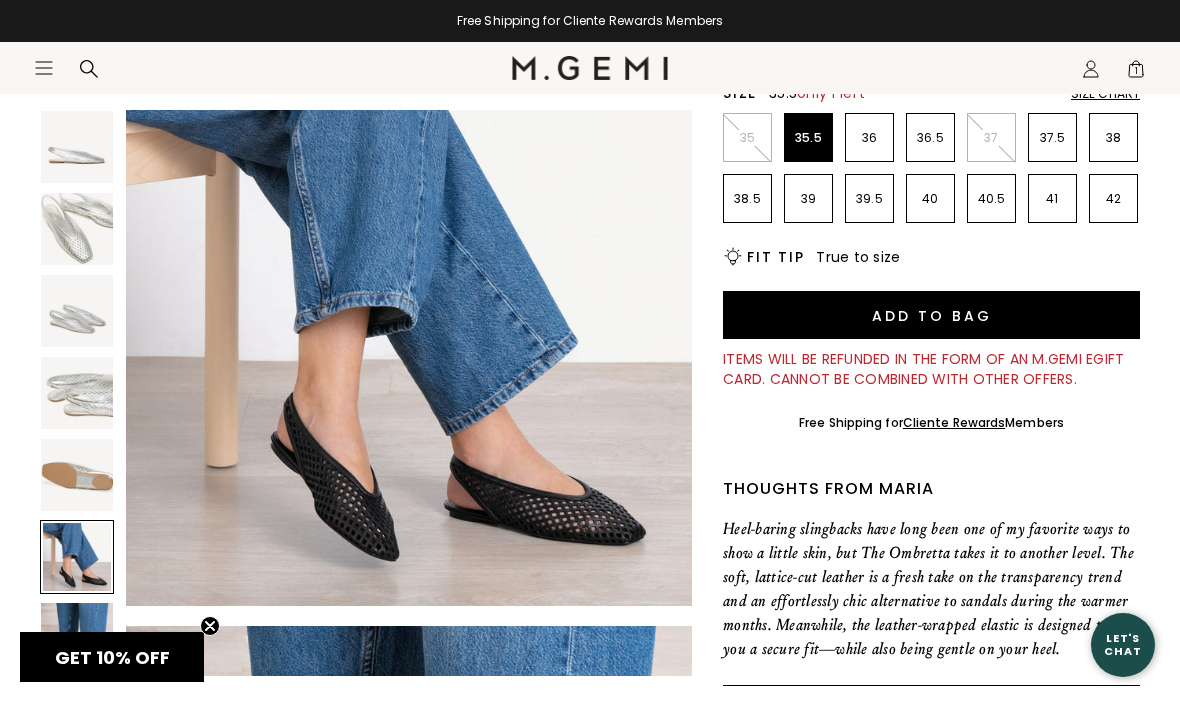 scroll, scrollTop: 2930, scrollLeft: 0, axis: vertical 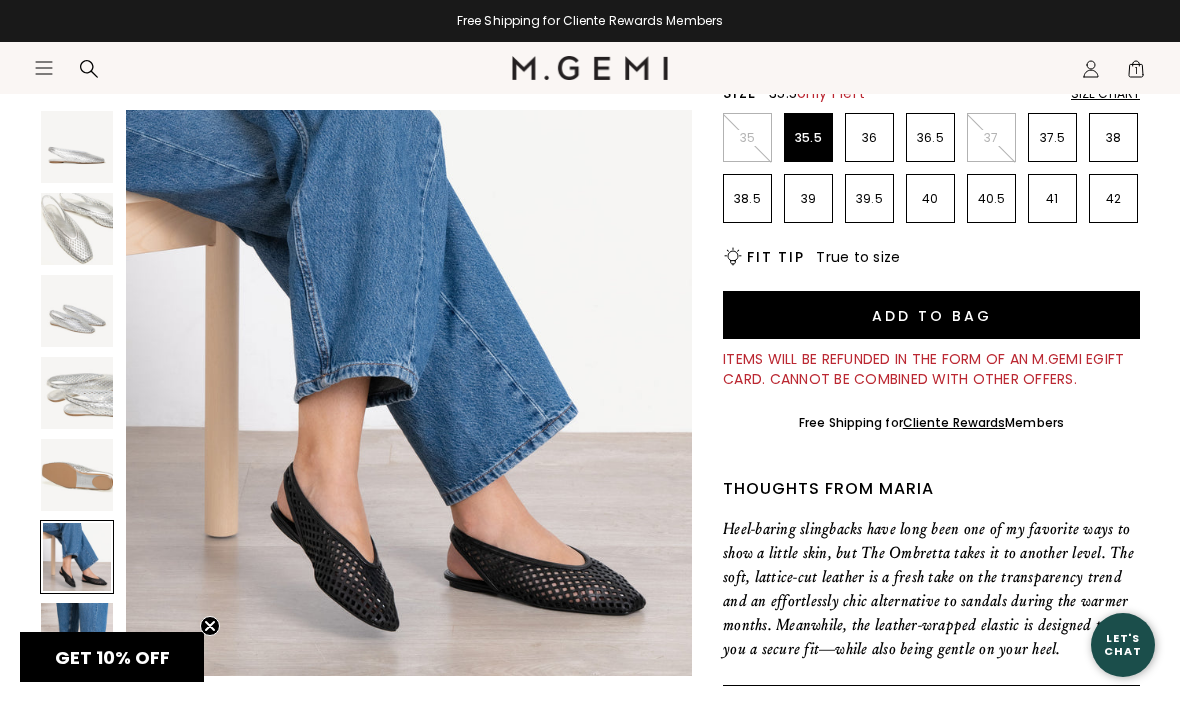 click at bounding box center [77, 475] 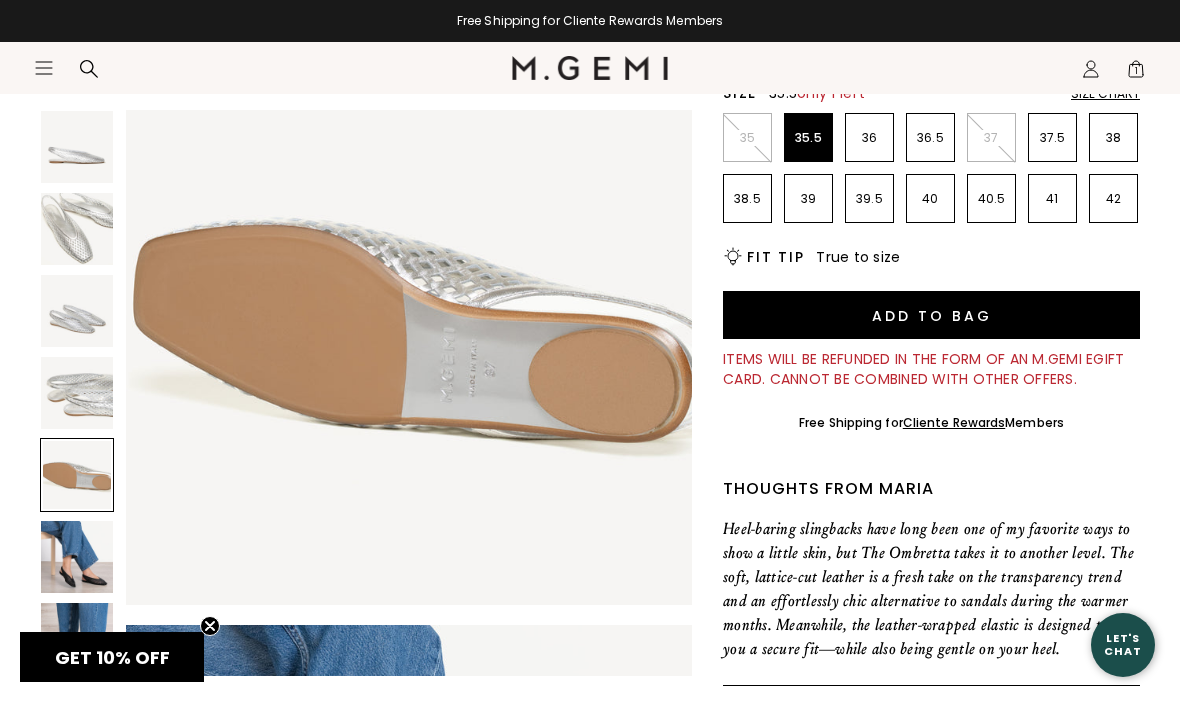 scroll, scrollTop: 2344, scrollLeft: 0, axis: vertical 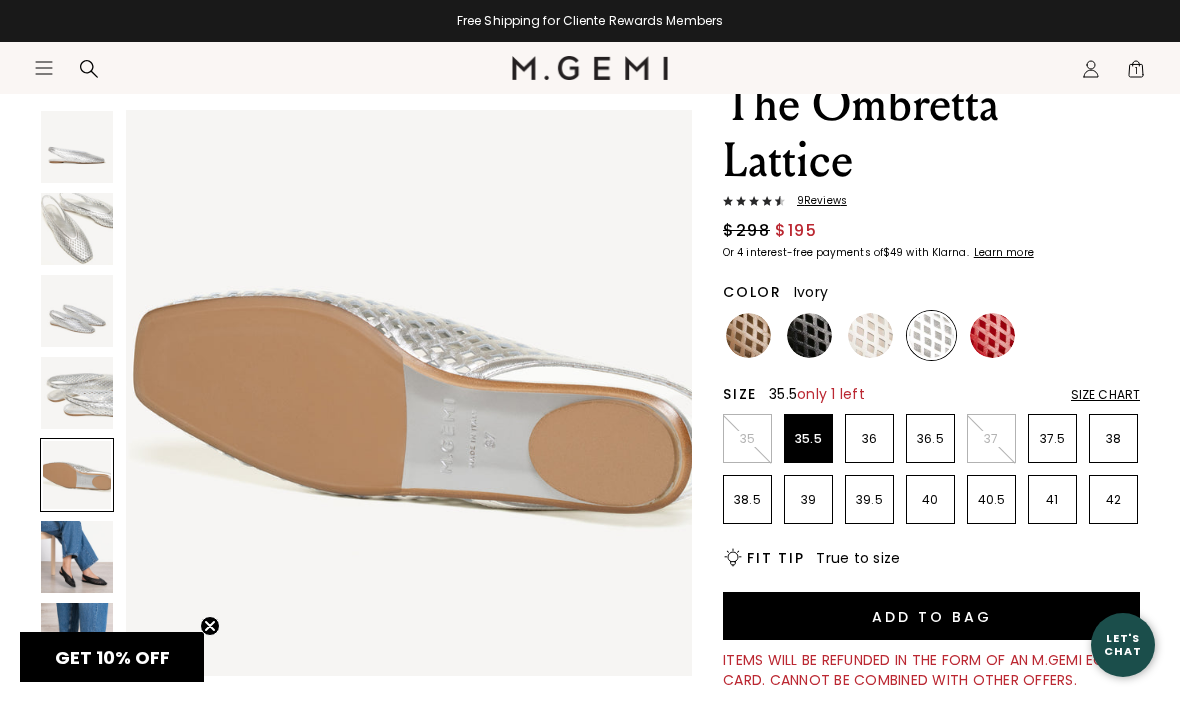 click at bounding box center (870, 335) 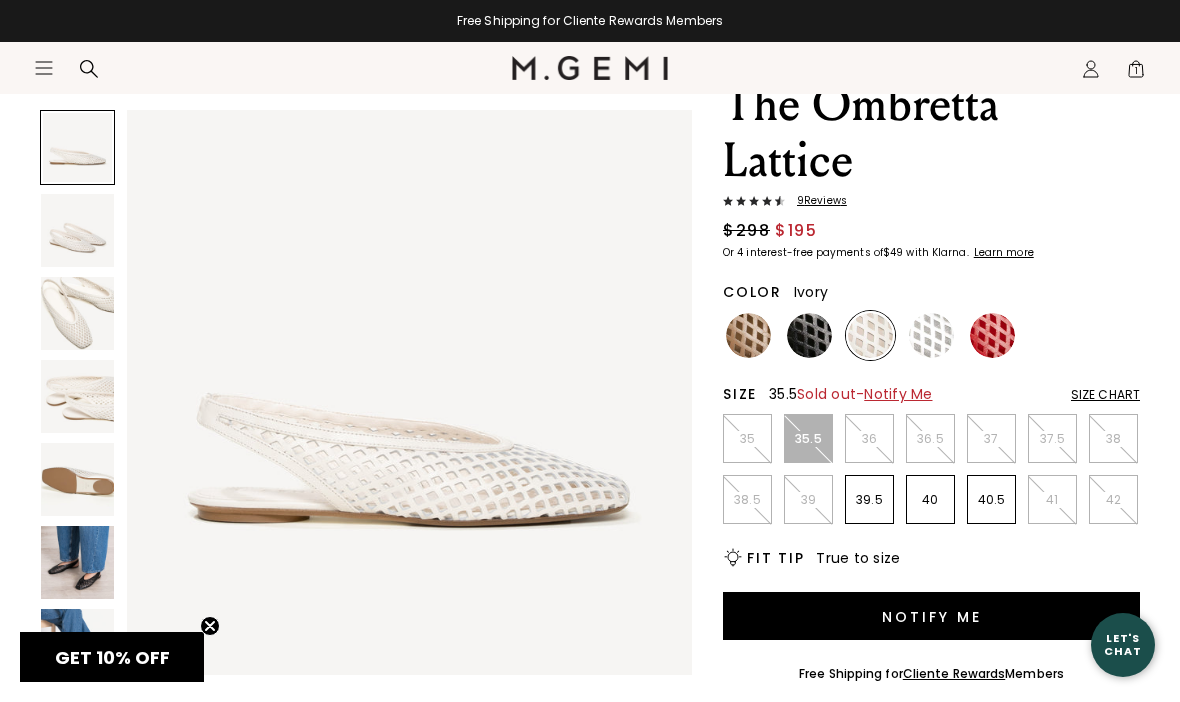 scroll, scrollTop: 0, scrollLeft: 0, axis: both 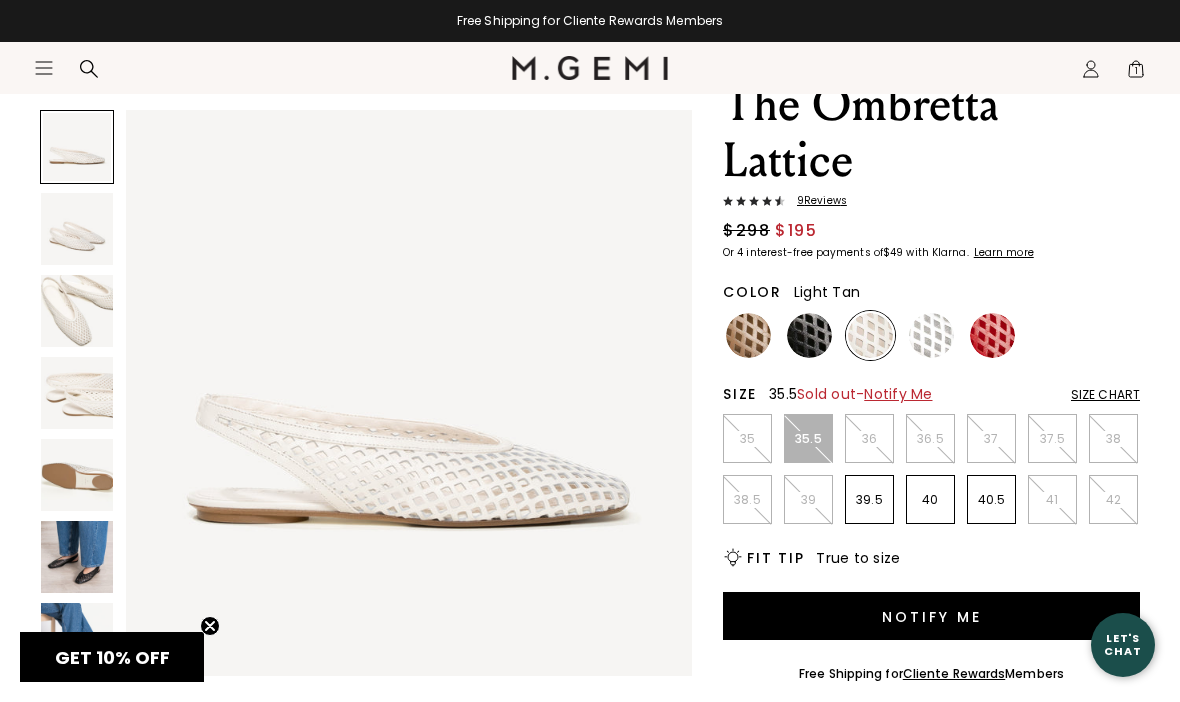 click at bounding box center (748, 335) 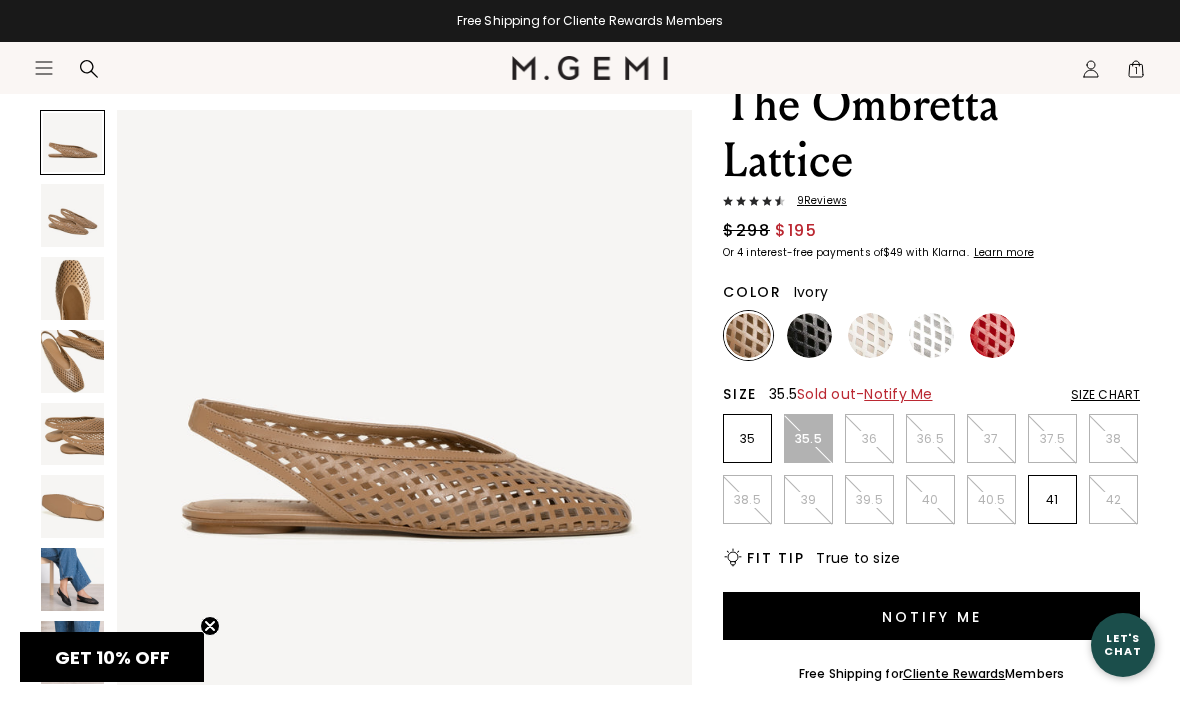 click at bounding box center (870, 335) 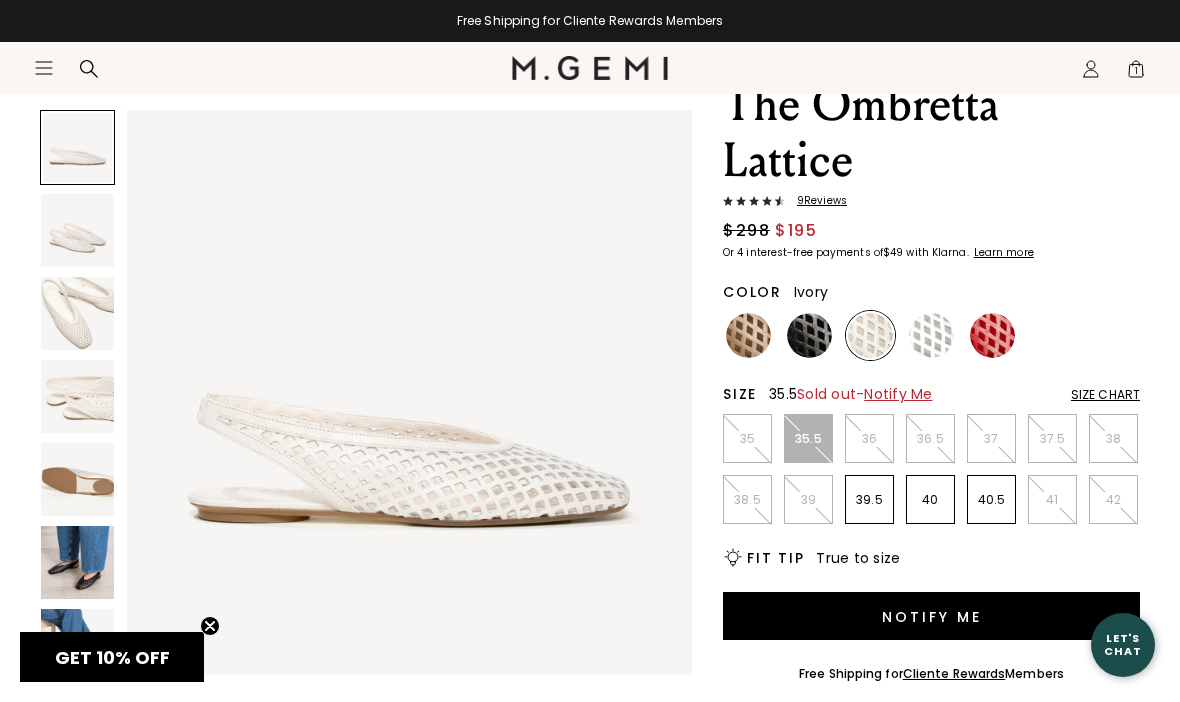 scroll, scrollTop: 0, scrollLeft: 0, axis: both 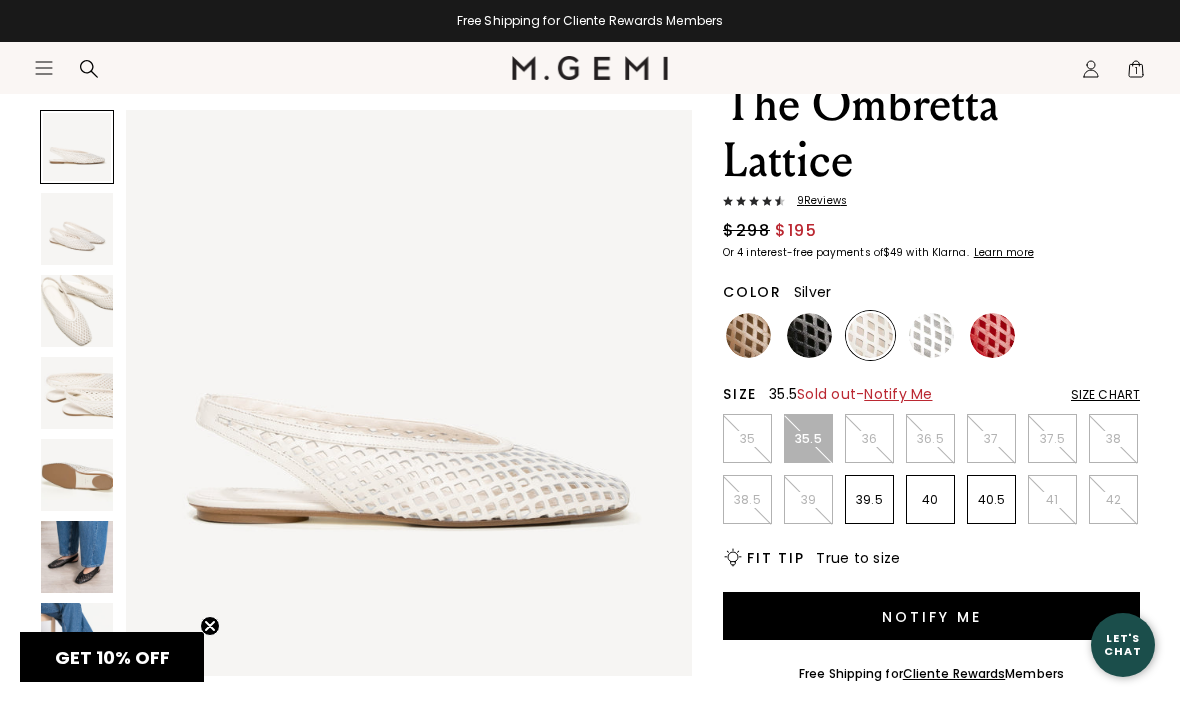 click at bounding box center (931, 335) 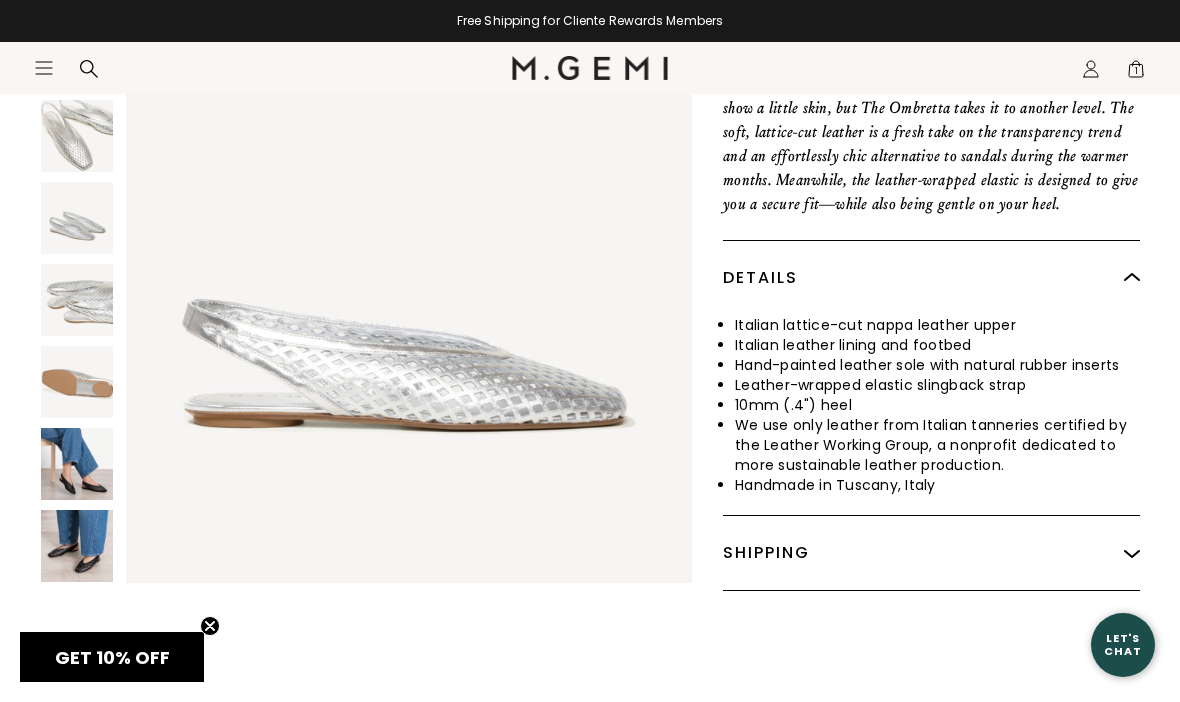 scroll, scrollTop: 884, scrollLeft: 0, axis: vertical 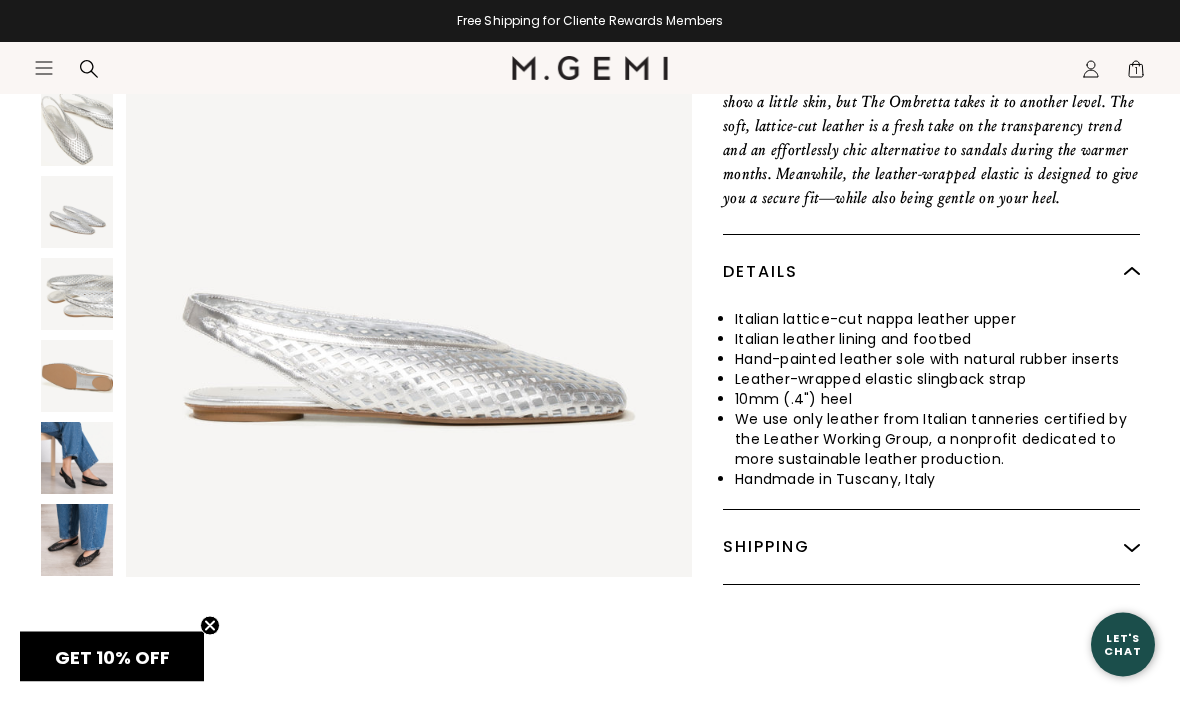 click at bounding box center (77, 377) 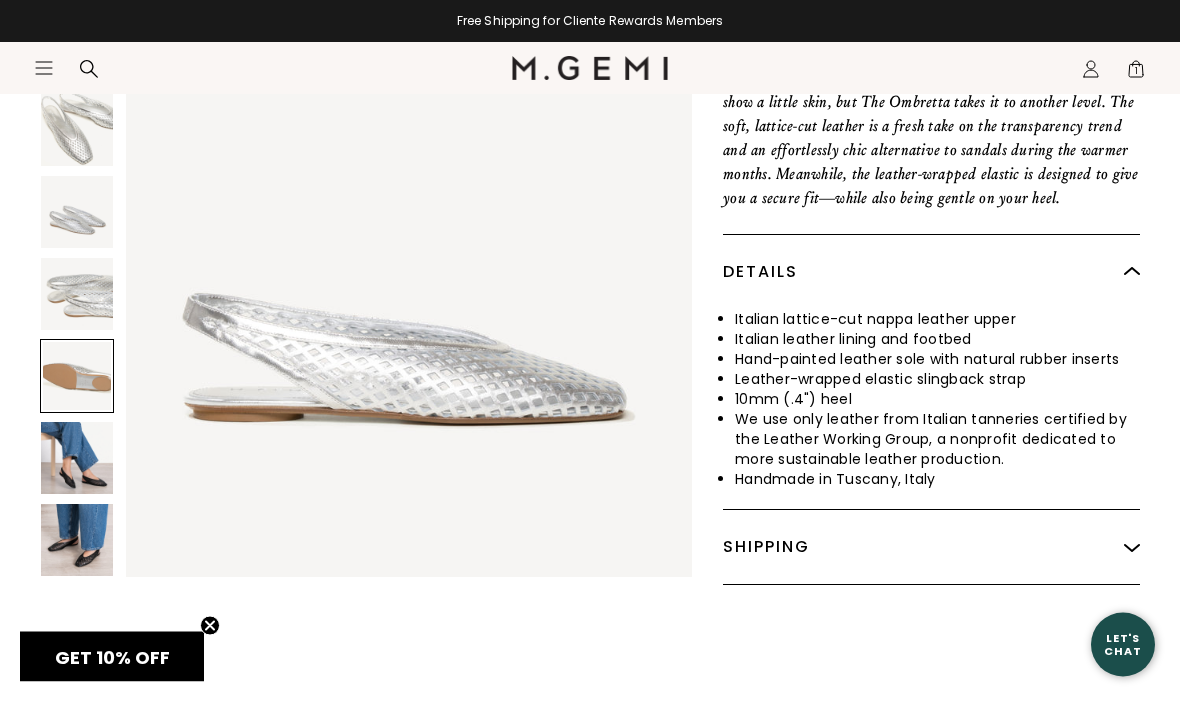 scroll, scrollTop: 885, scrollLeft: 0, axis: vertical 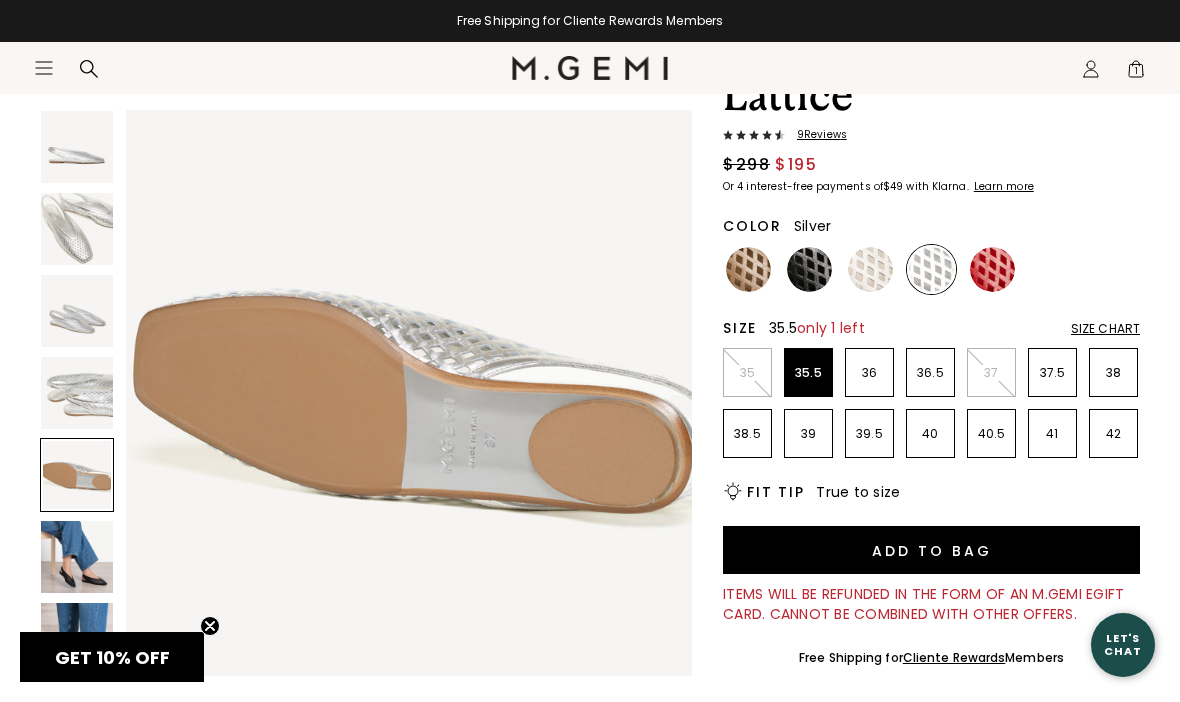 click on "Add to Bag" at bounding box center [931, 550] 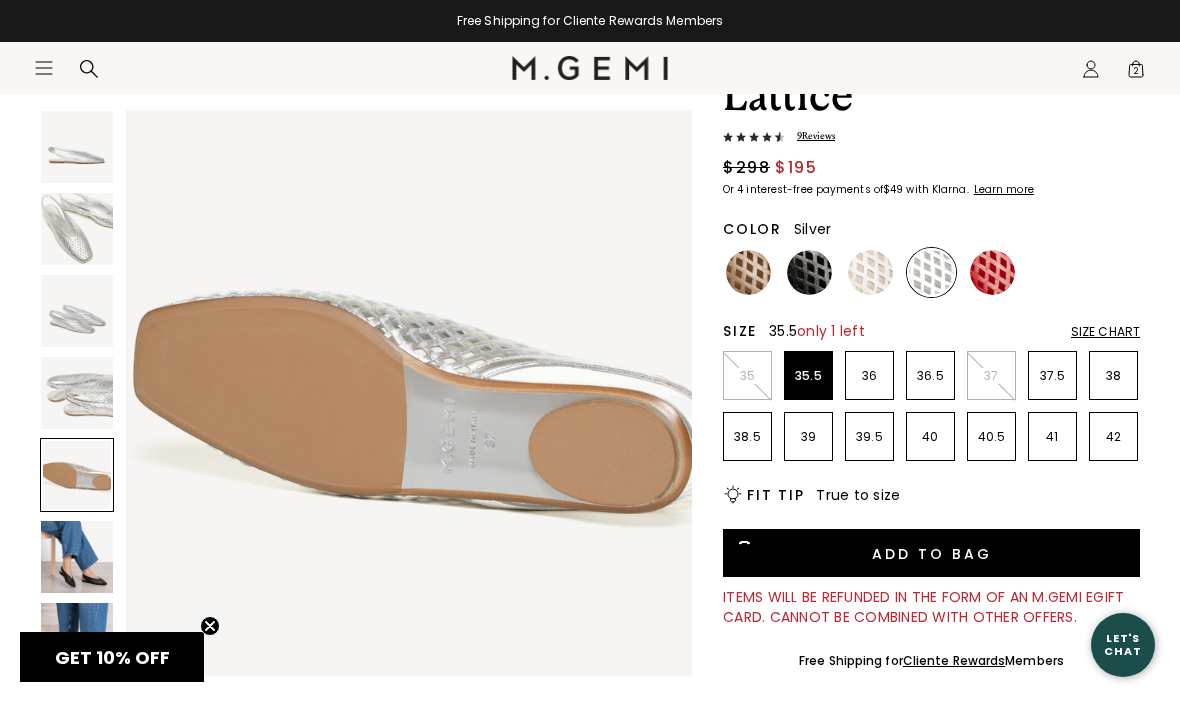 scroll, scrollTop: 69, scrollLeft: 0, axis: vertical 